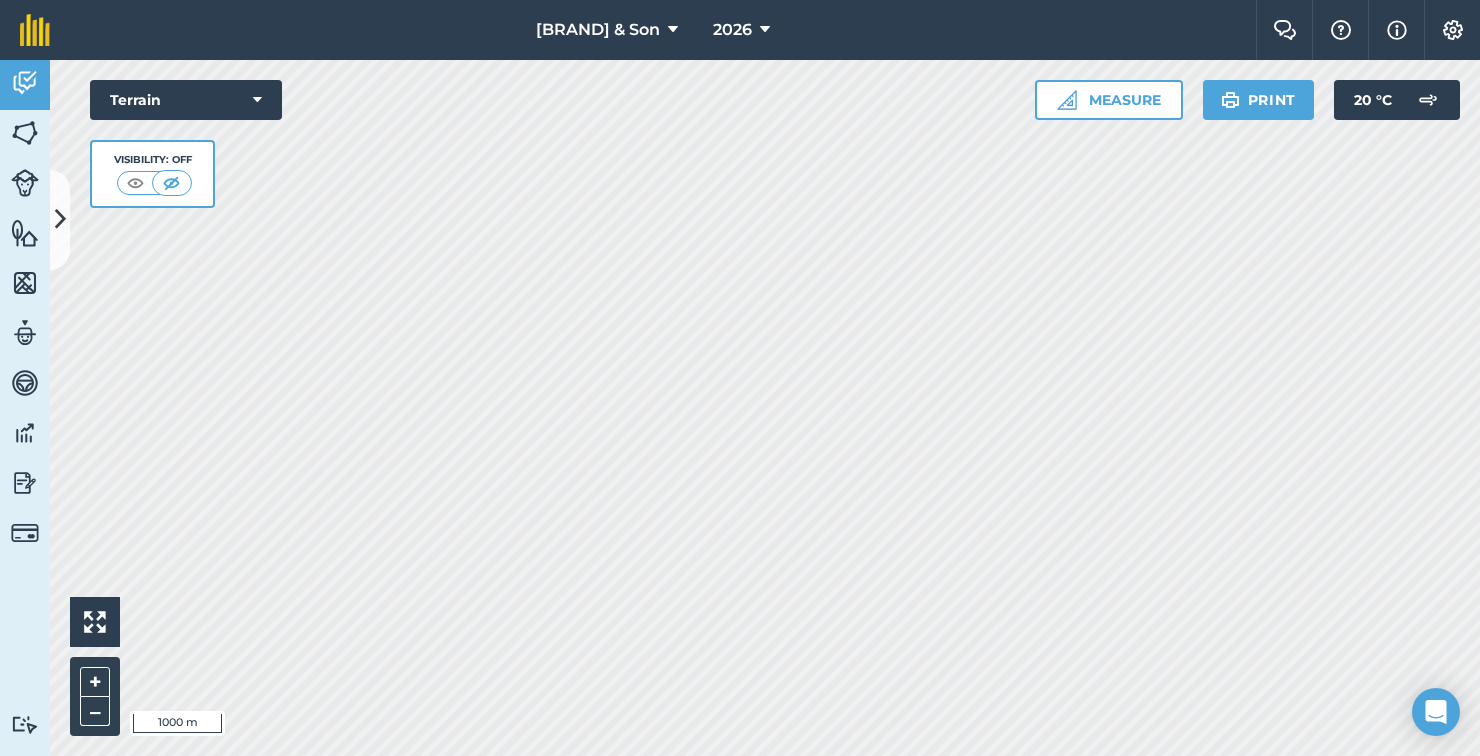 scroll, scrollTop: 96, scrollLeft: 0, axis: vertical 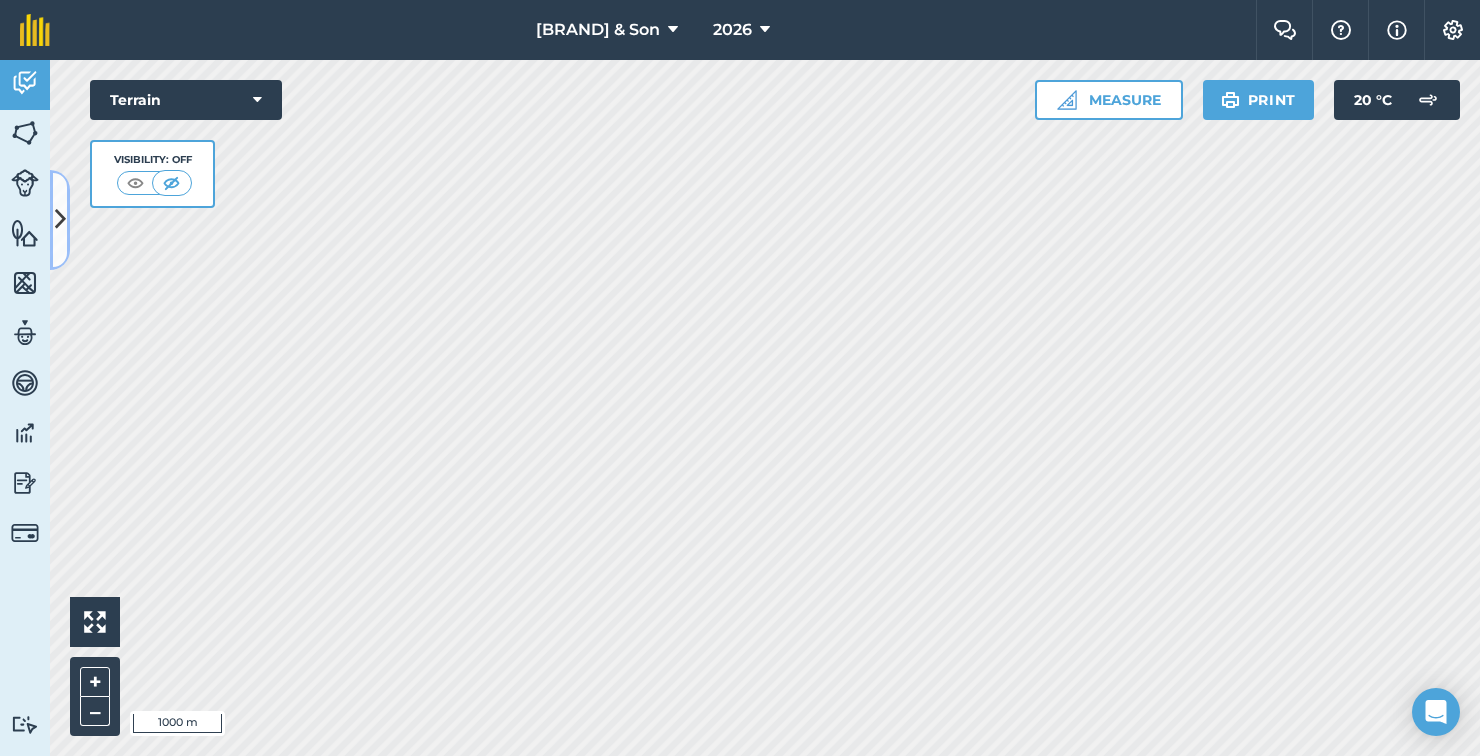 click at bounding box center (60, 219) 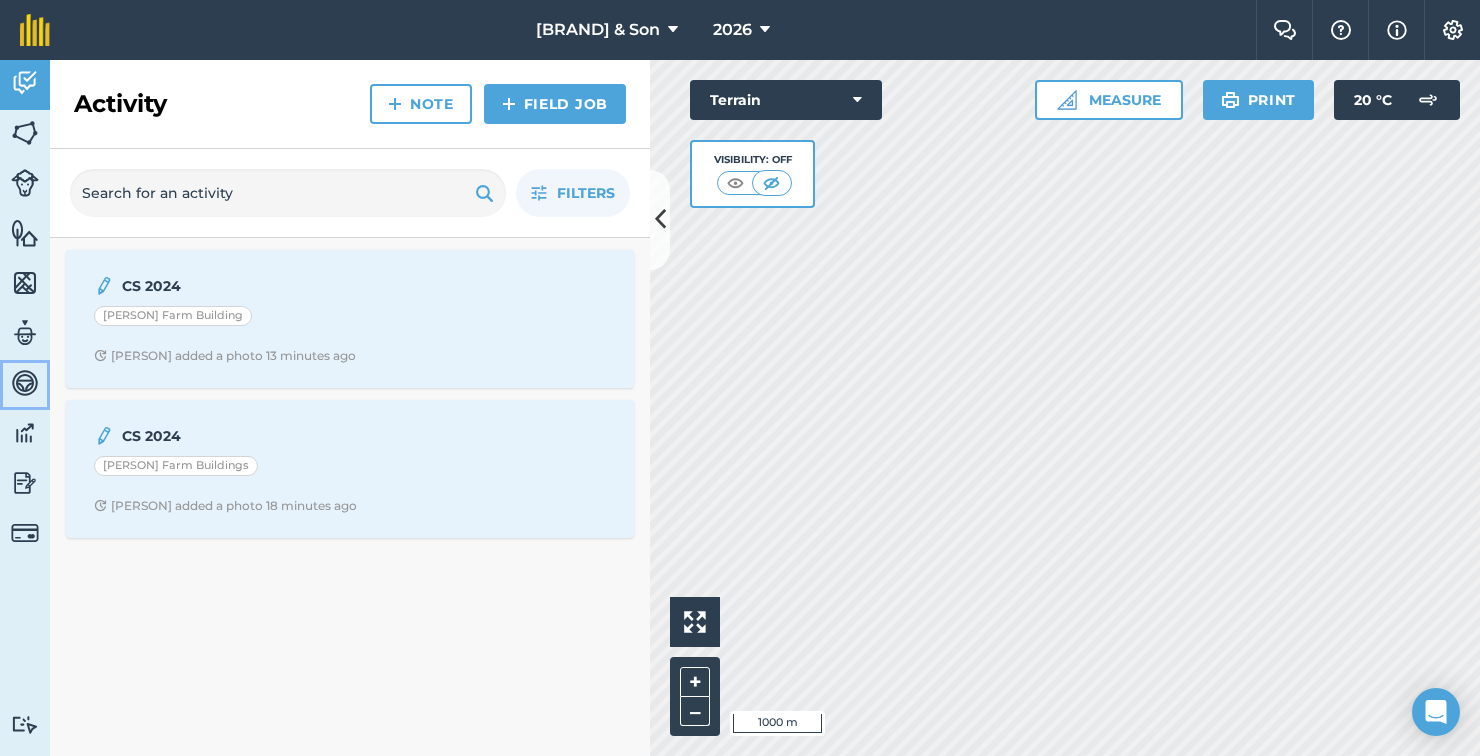 click at bounding box center [25, 383] 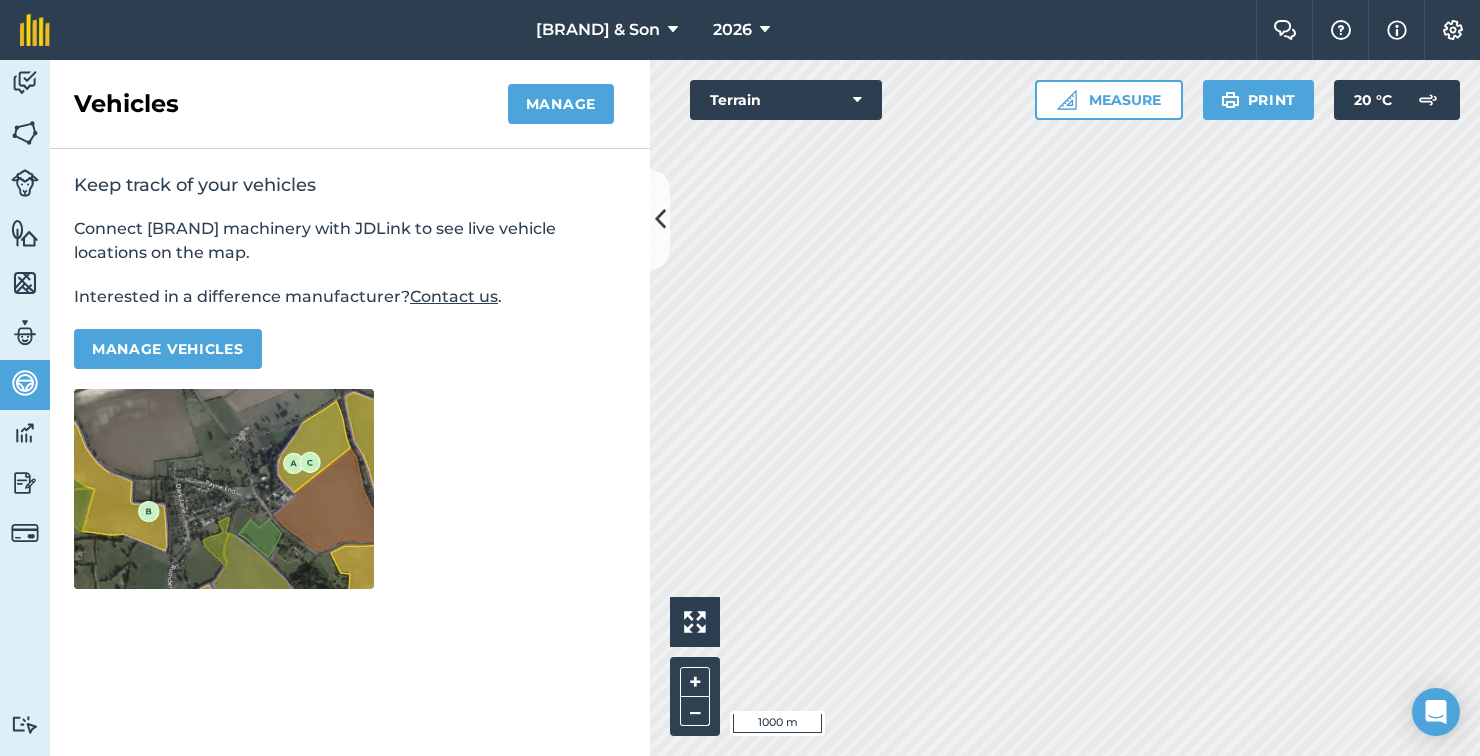 click on "Keep track of your vehicles Connect John Deere machinery with JDLink to see live vehicle locations on the map. Interested in a difference manufacturer?  Contact us . Manage vehicles" at bounding box center [350, 381] 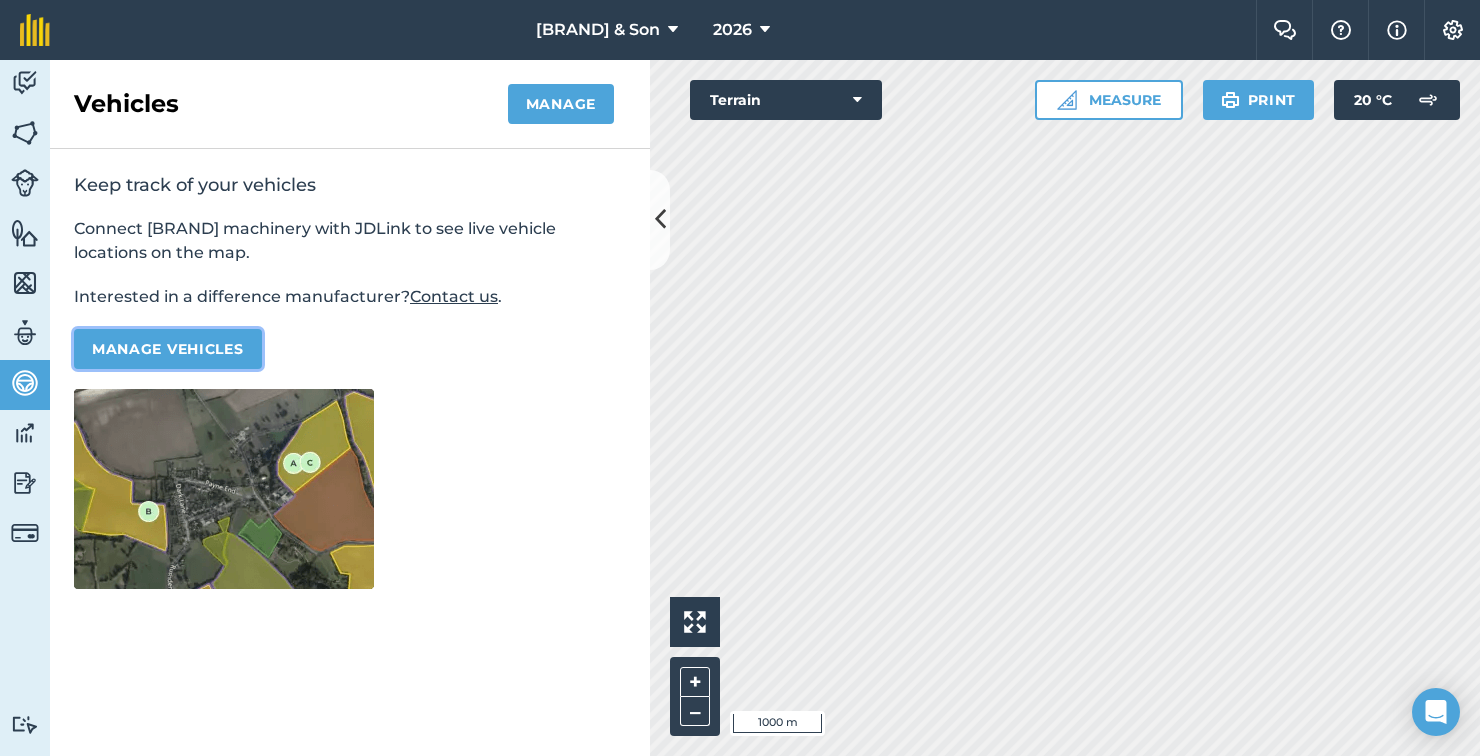 click on "Manage vehicles" at bounding box center (168, 349) 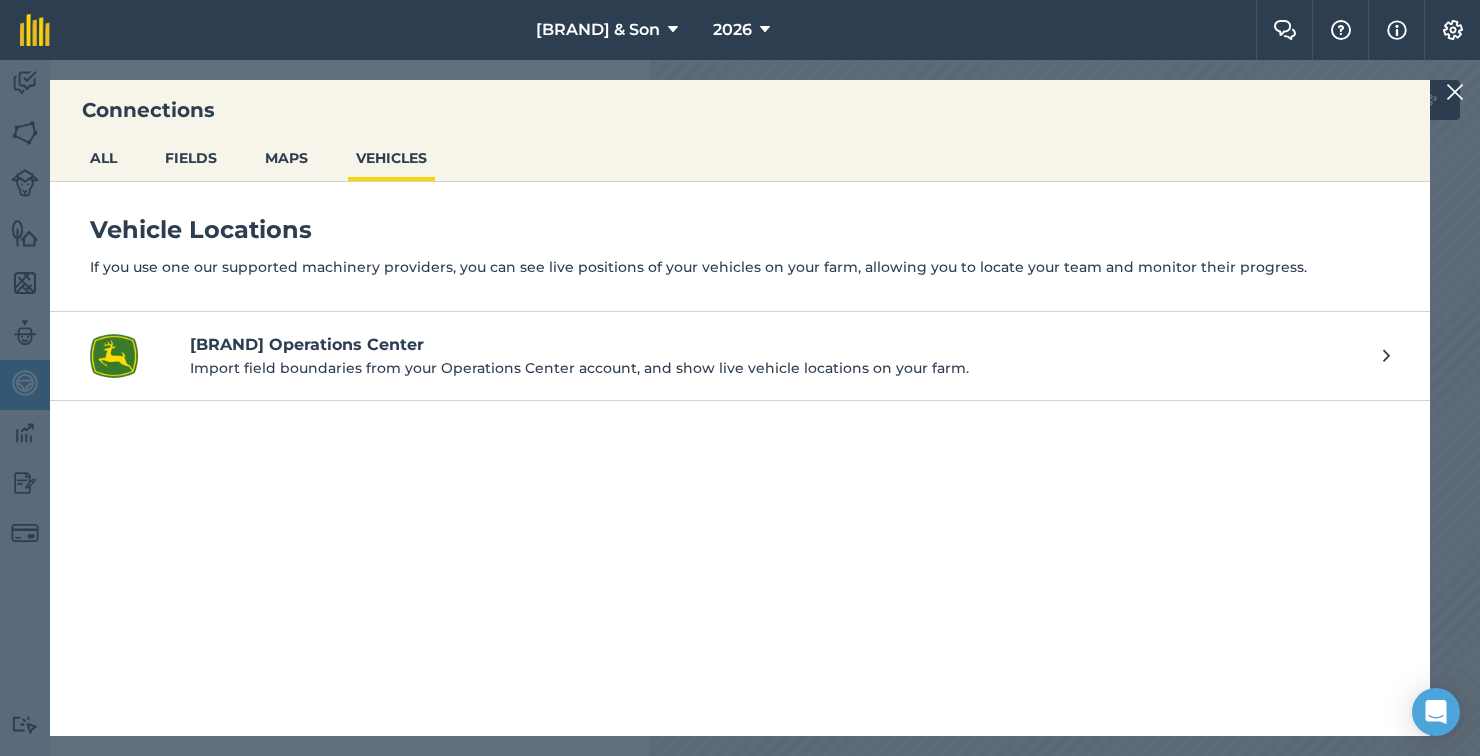 click on "John Deere Operations Center" at bounding box center (776, 345) 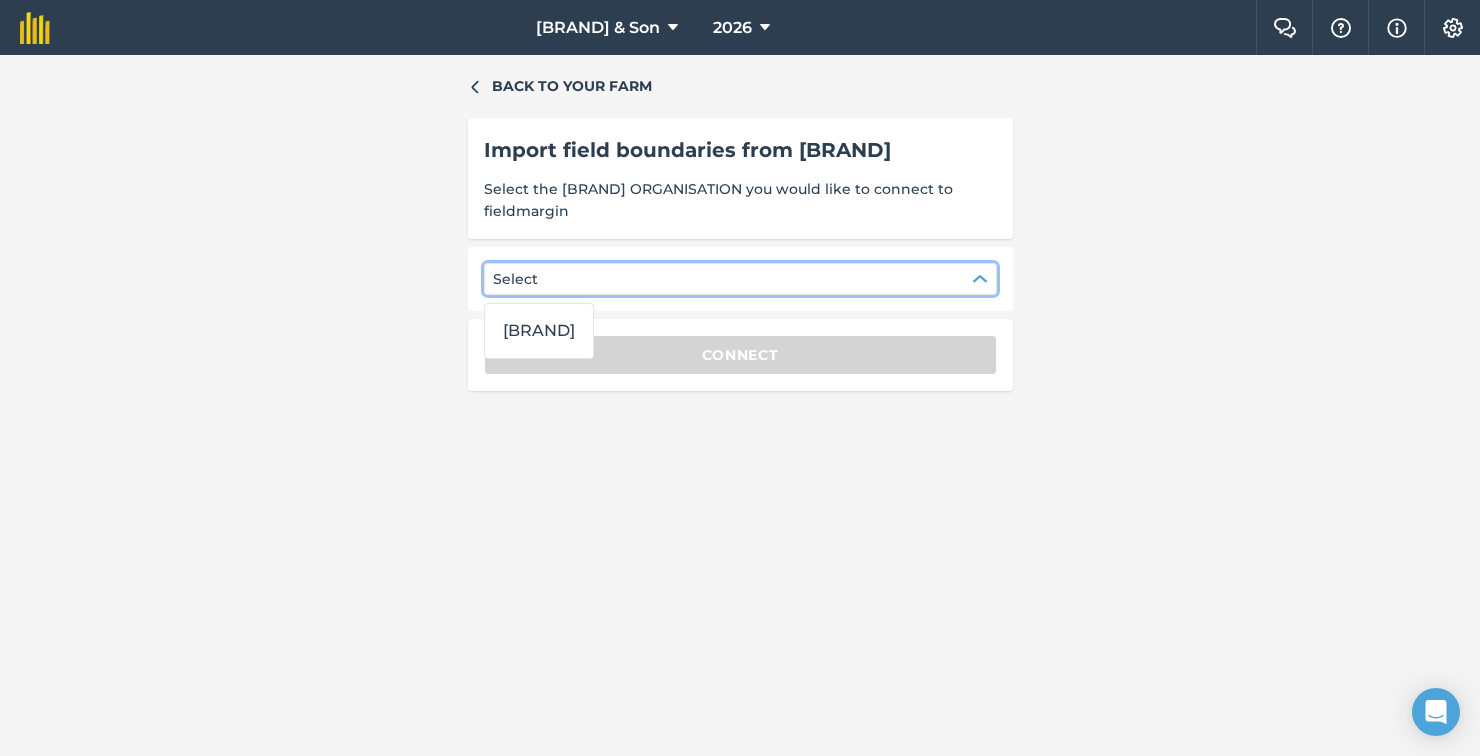 click on "Connect" at bounding box center (740, 355) 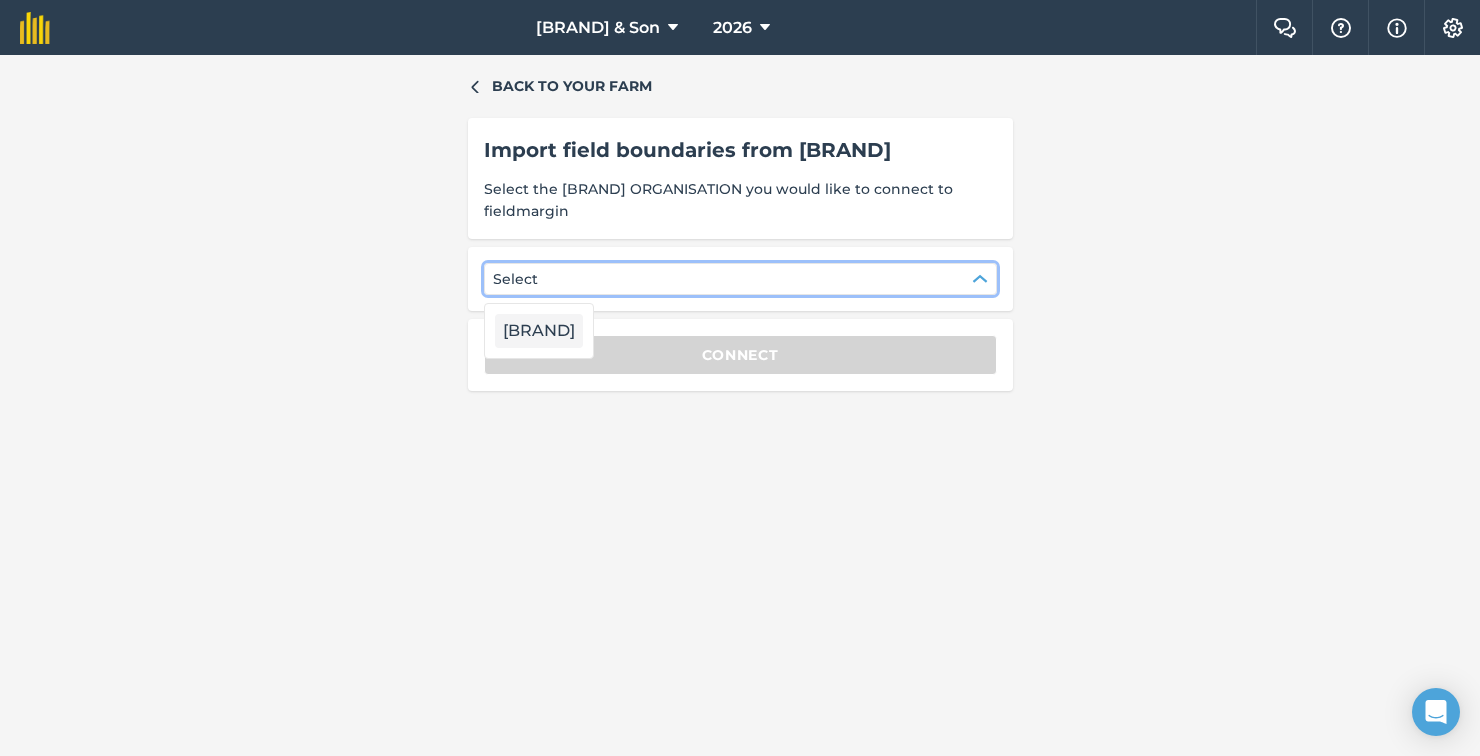 click on "AW & J Brandreth" at bounding box center (539, 331) 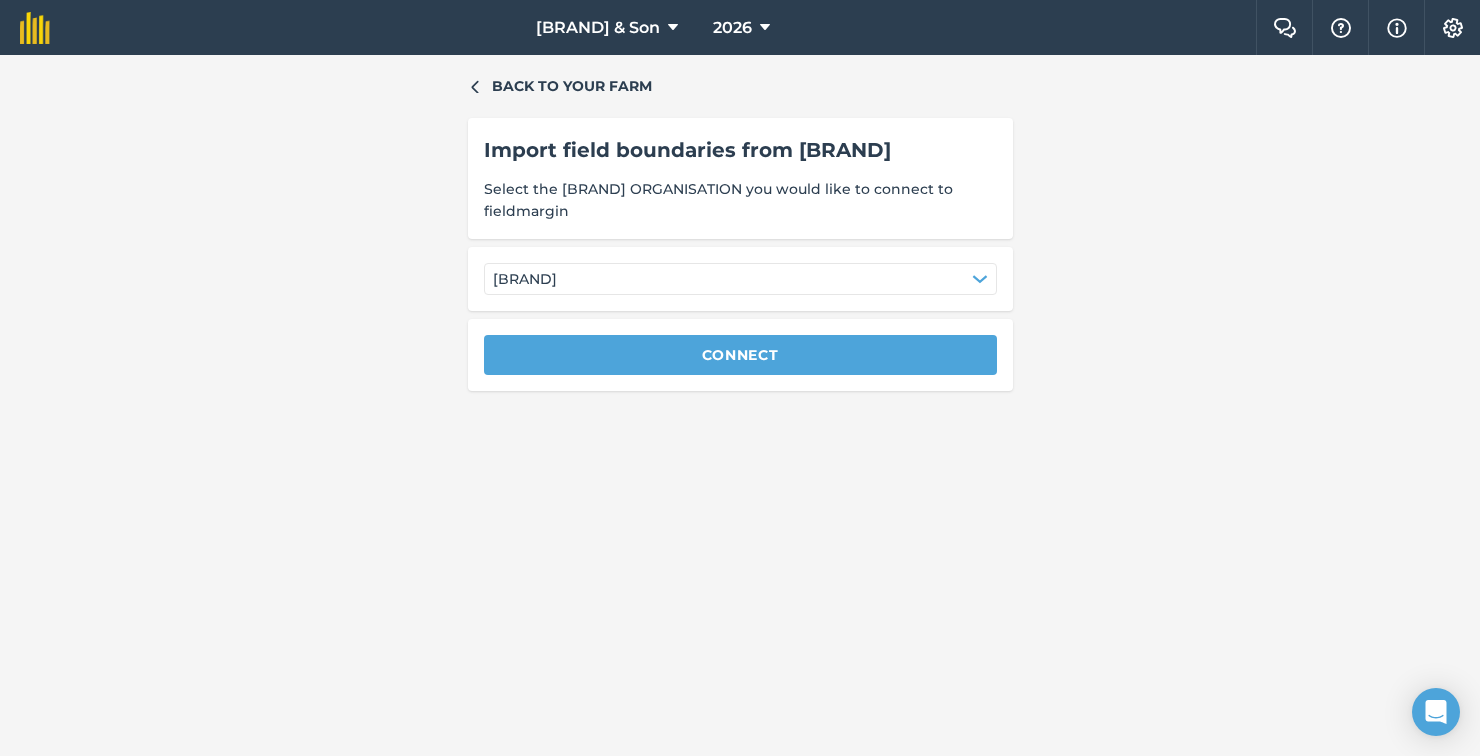 click on "Back to your farm Import field boundaries from John Deere Select the John Deere ORGANISATION you would like to connect to fieldmargin AW & J Brandreth Connect" at bounding box center [740, 405] 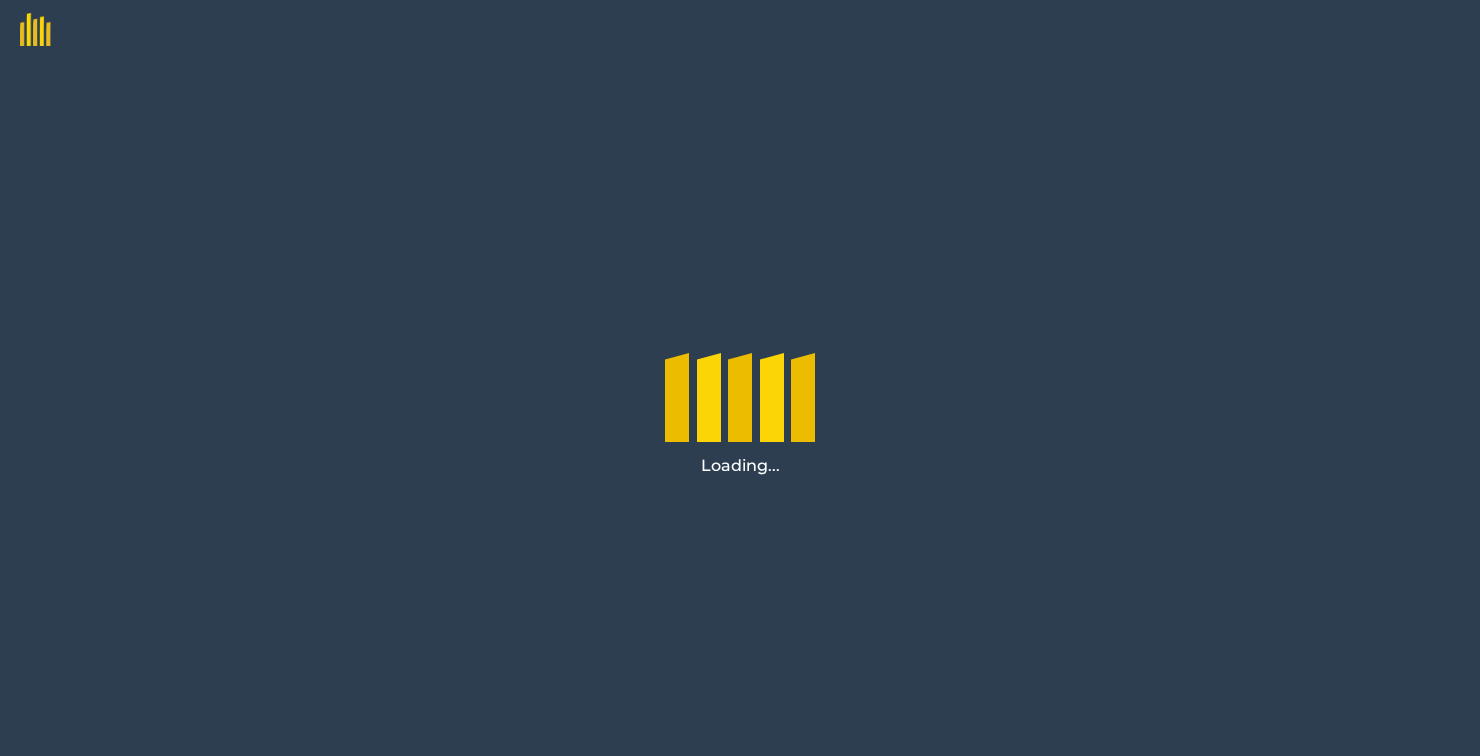 scroll, scrollTop: 0, scrollLeft: 0, axis: both 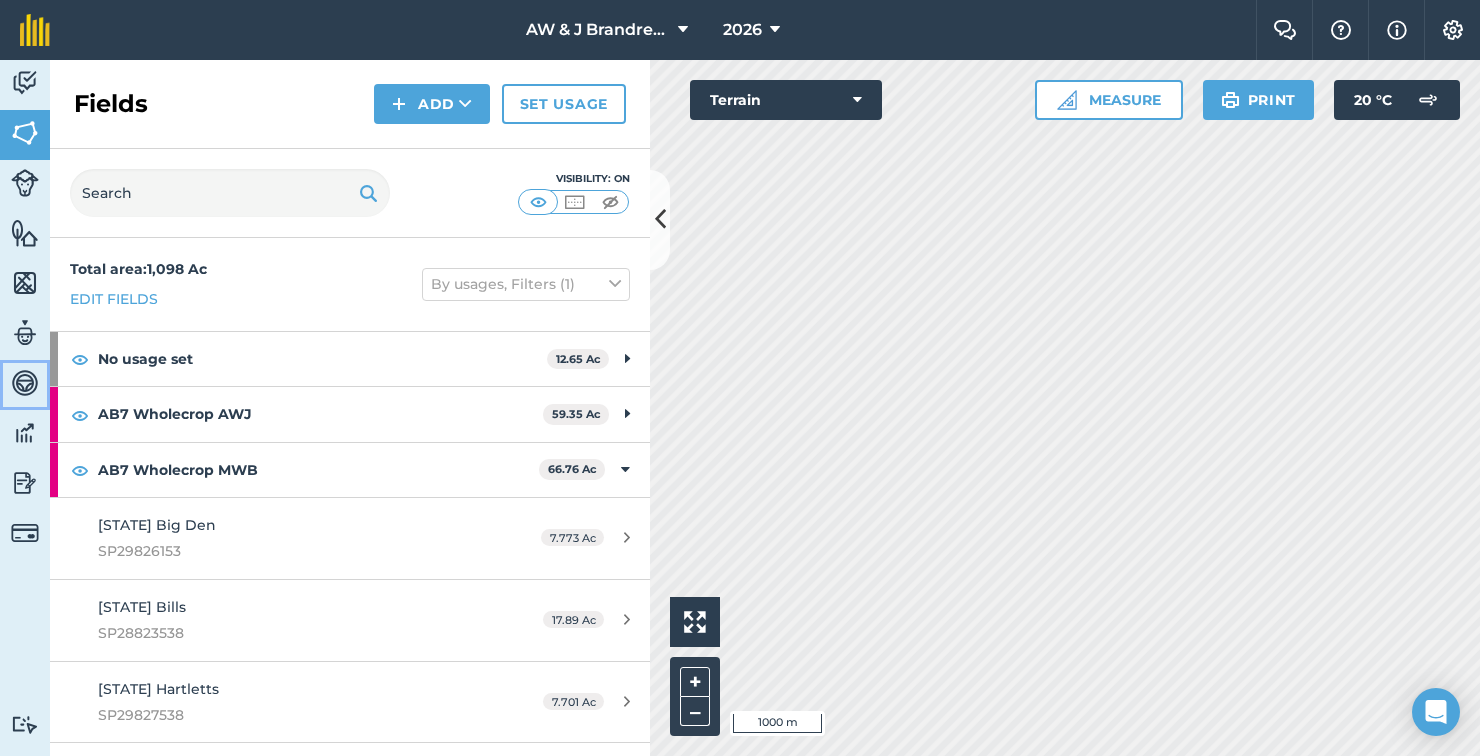click on "Vehicles" at bounding box center (25, 385) 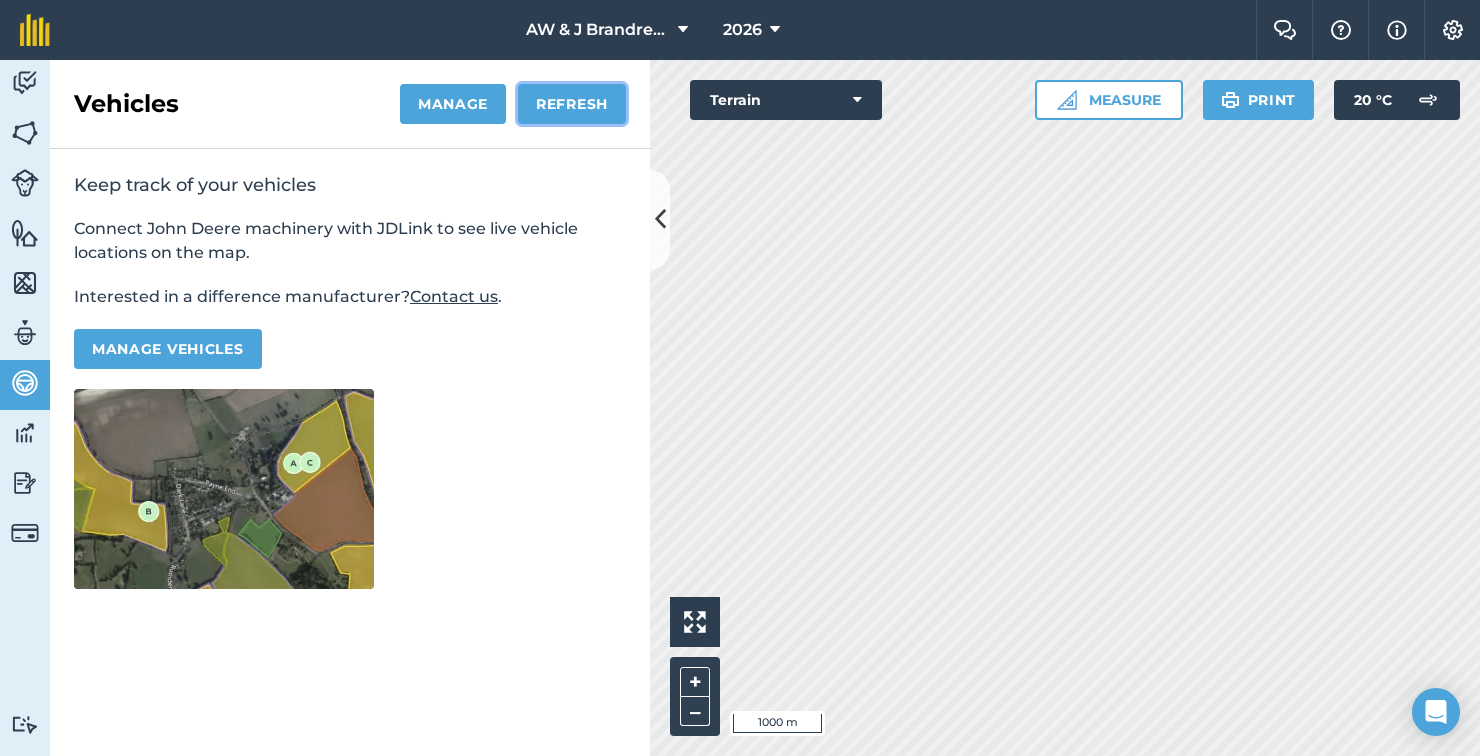 click on "Refresh" at bounding box center [572, 104] 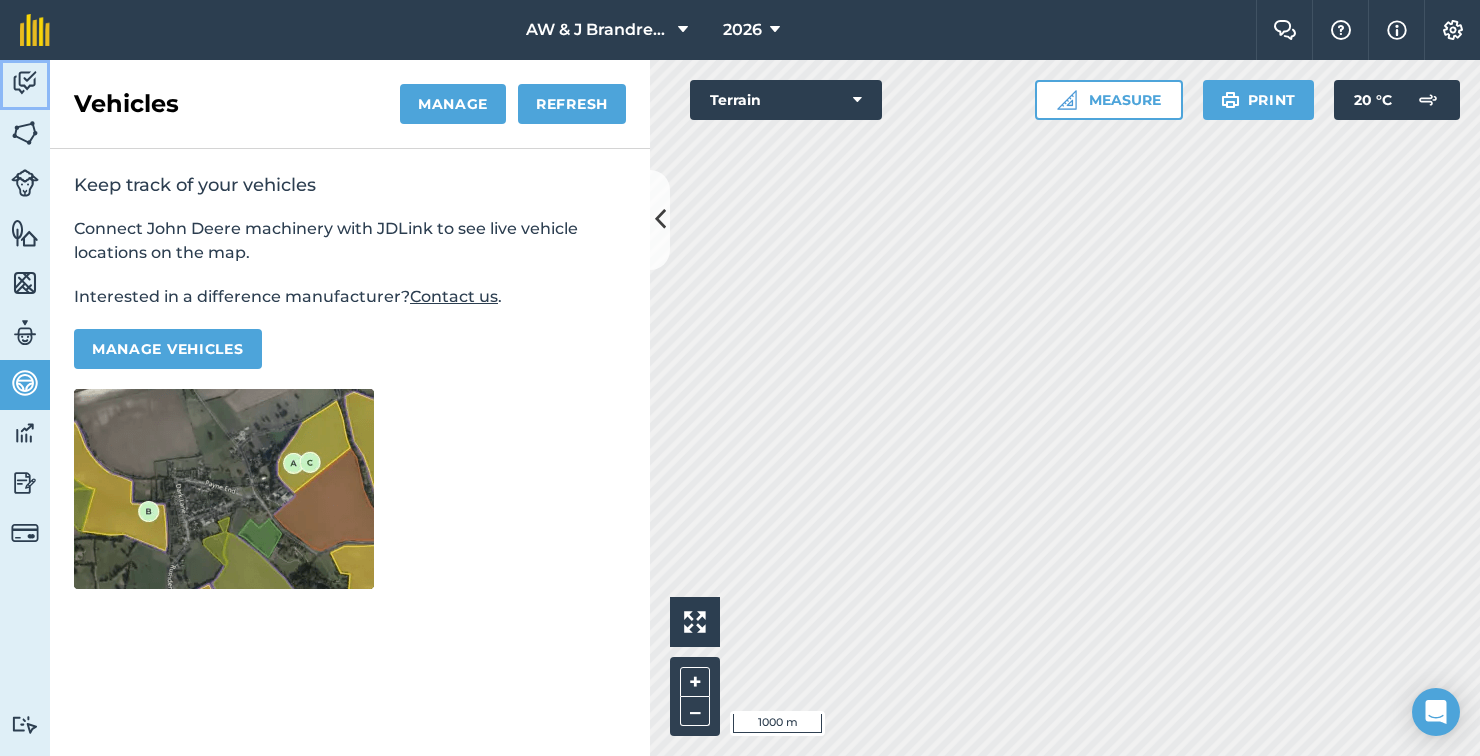 click at bounding box center (25, 83) 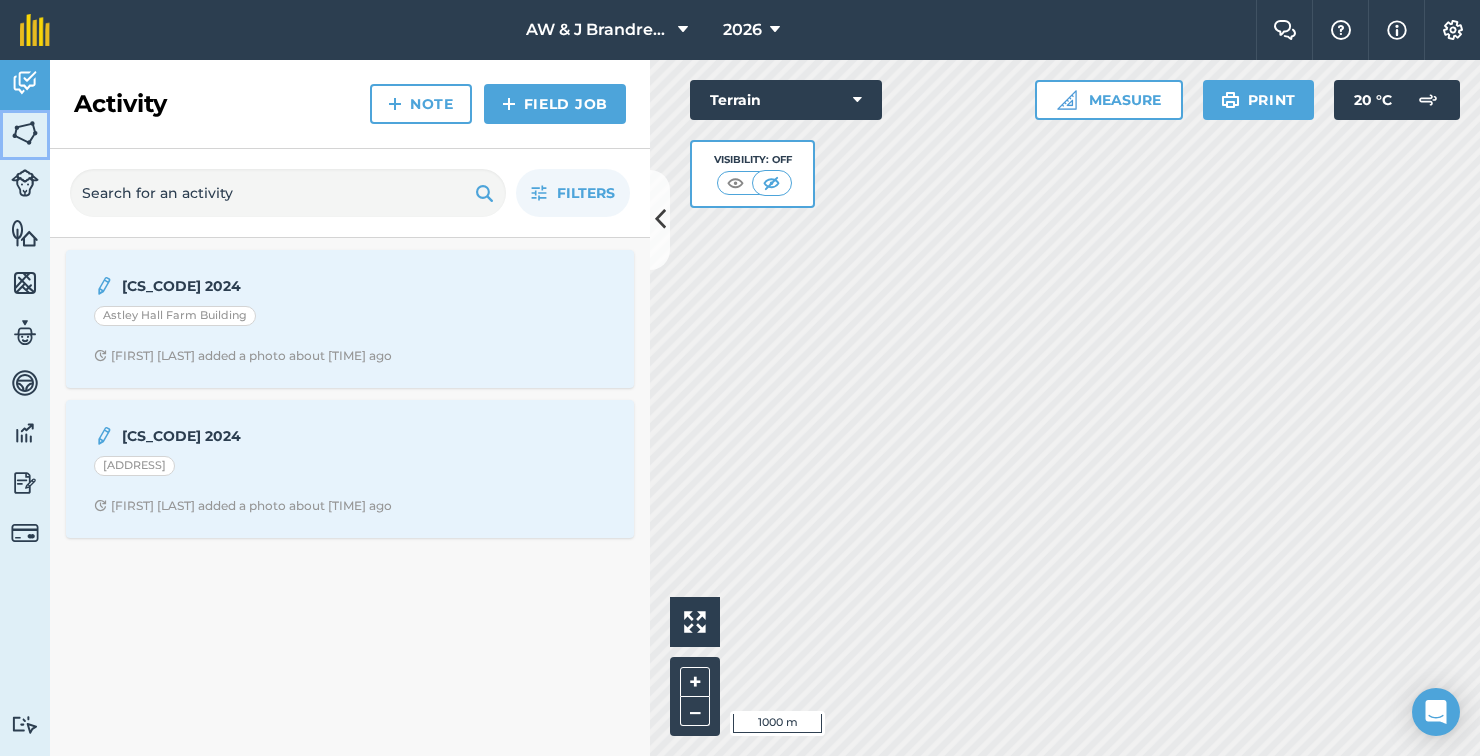 click at bounding box center [25, 133] 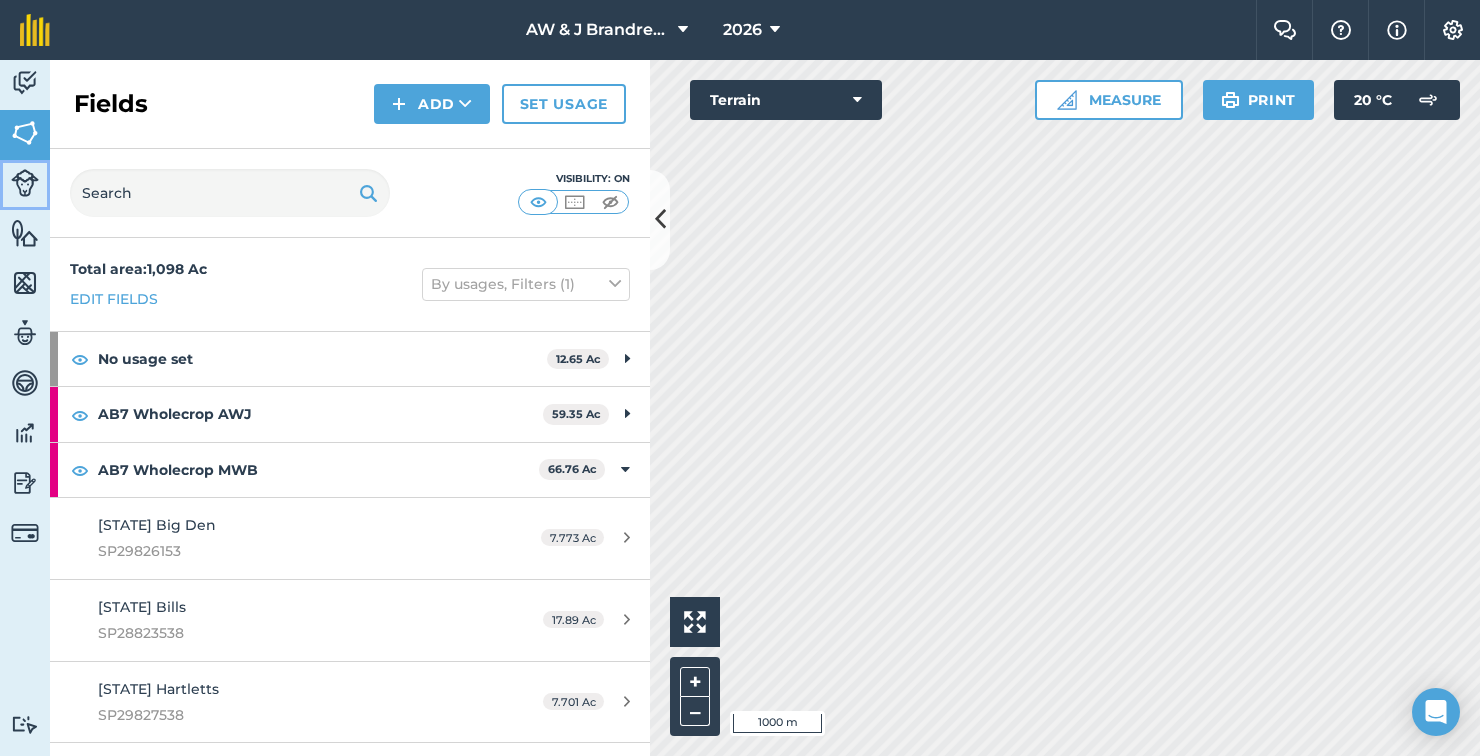 click at bounding box center [25, 183] 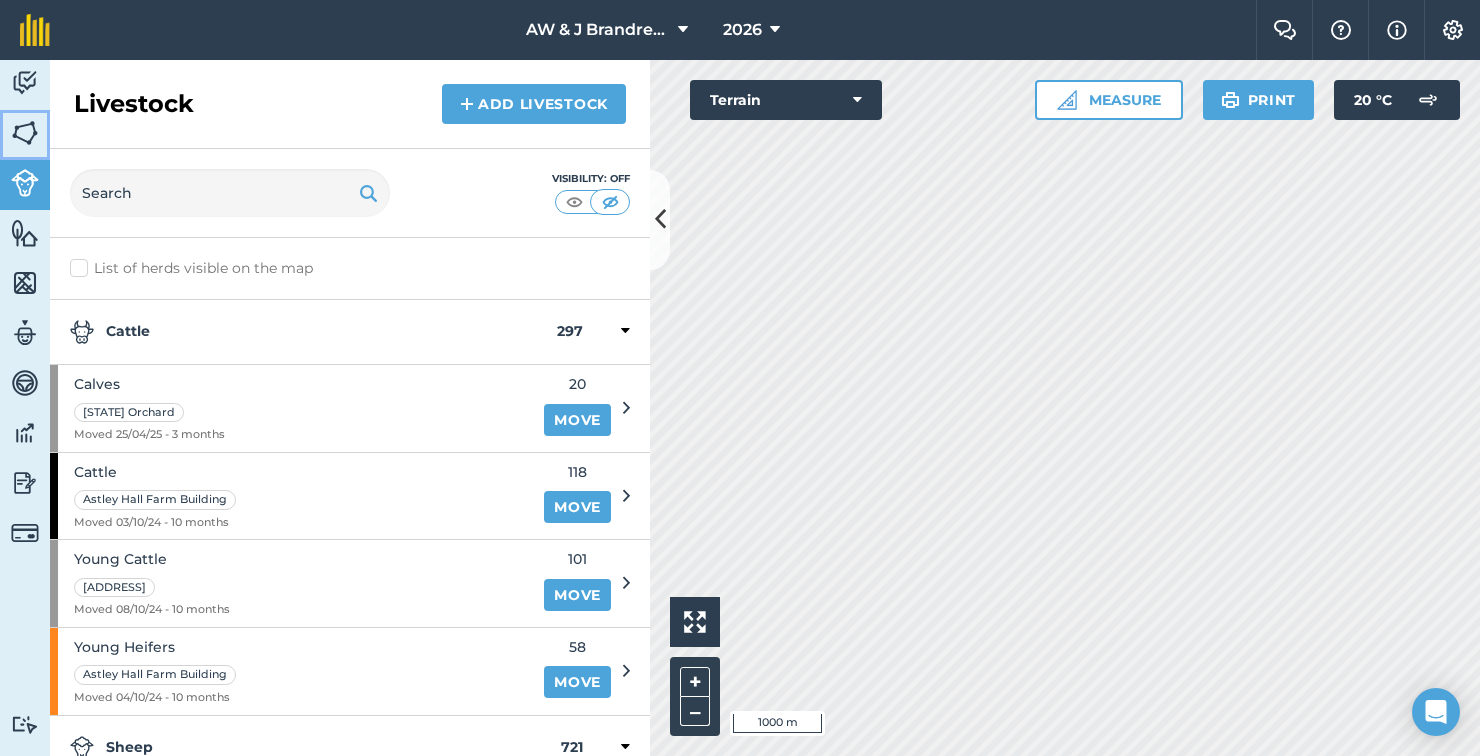 click at bounding box center (25, 133) 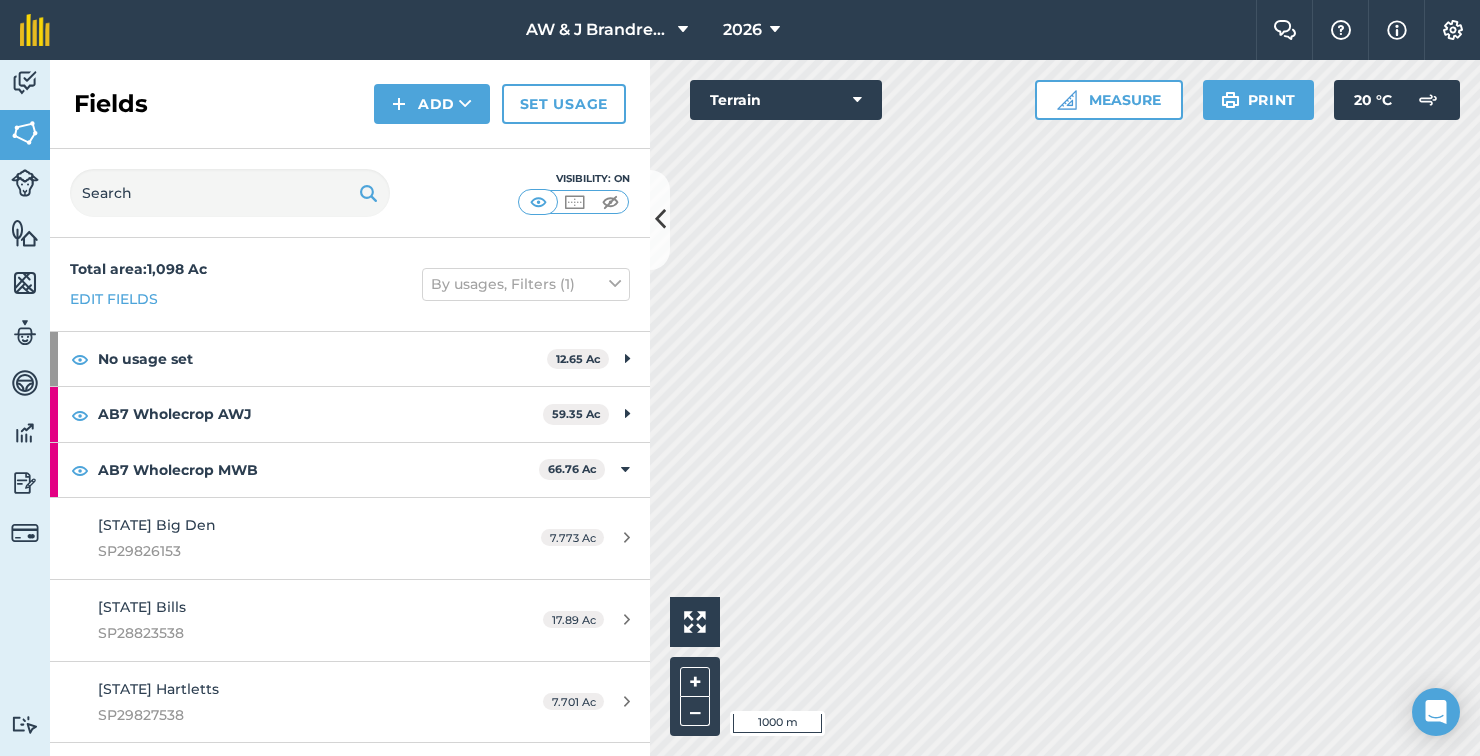 click at bounding box center [25, 83] 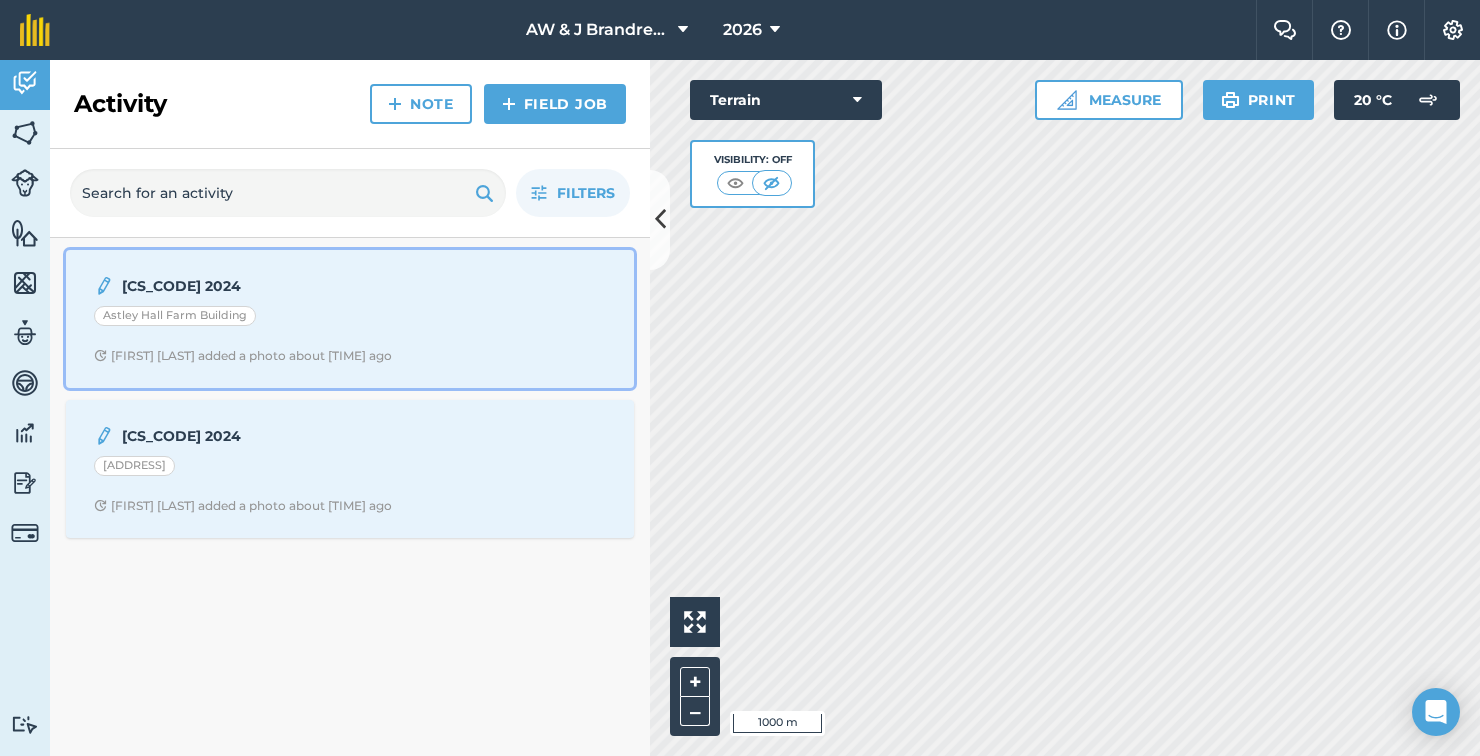 click on "Astley Hall Farm Building" at bounding box center (350, 319) 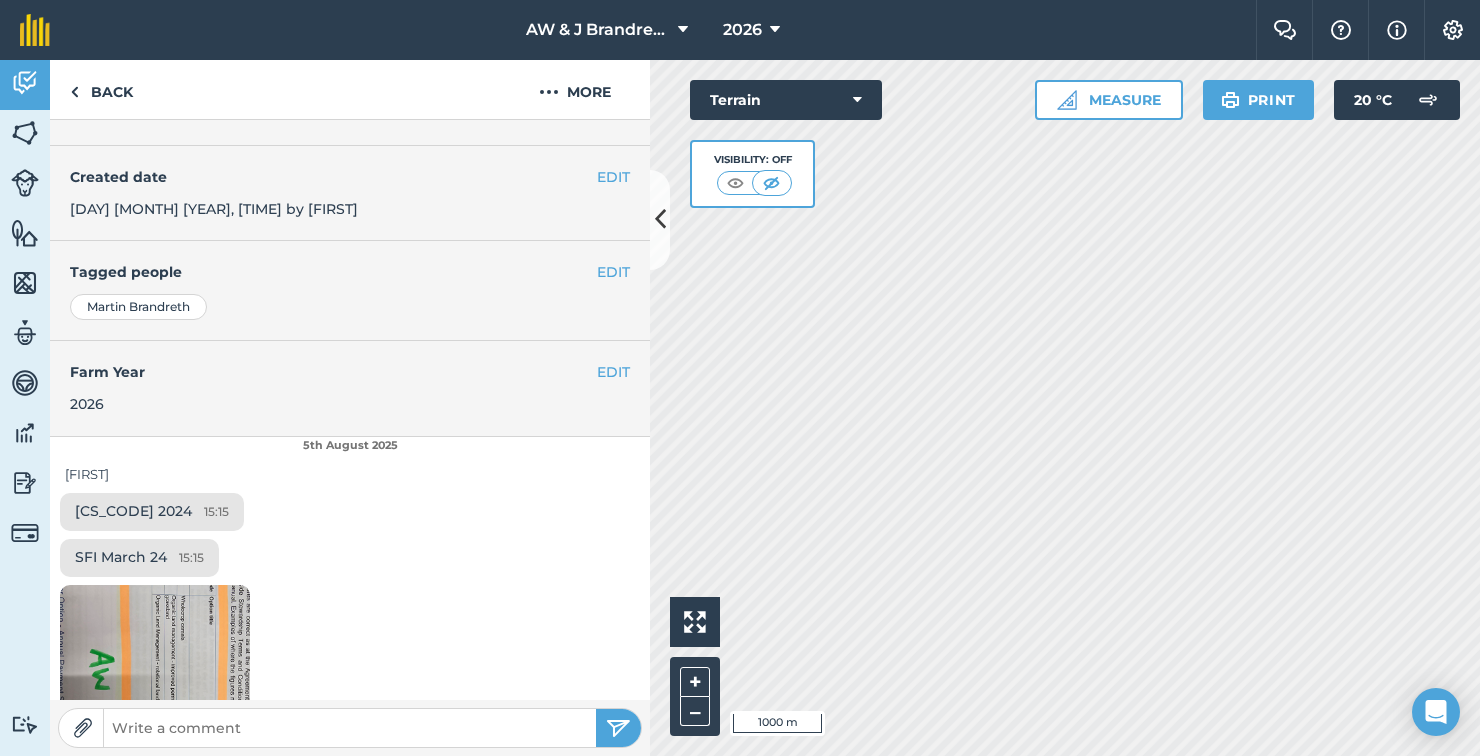 scroll, scrollTop: 0, scrollLeft: 0, axis: both 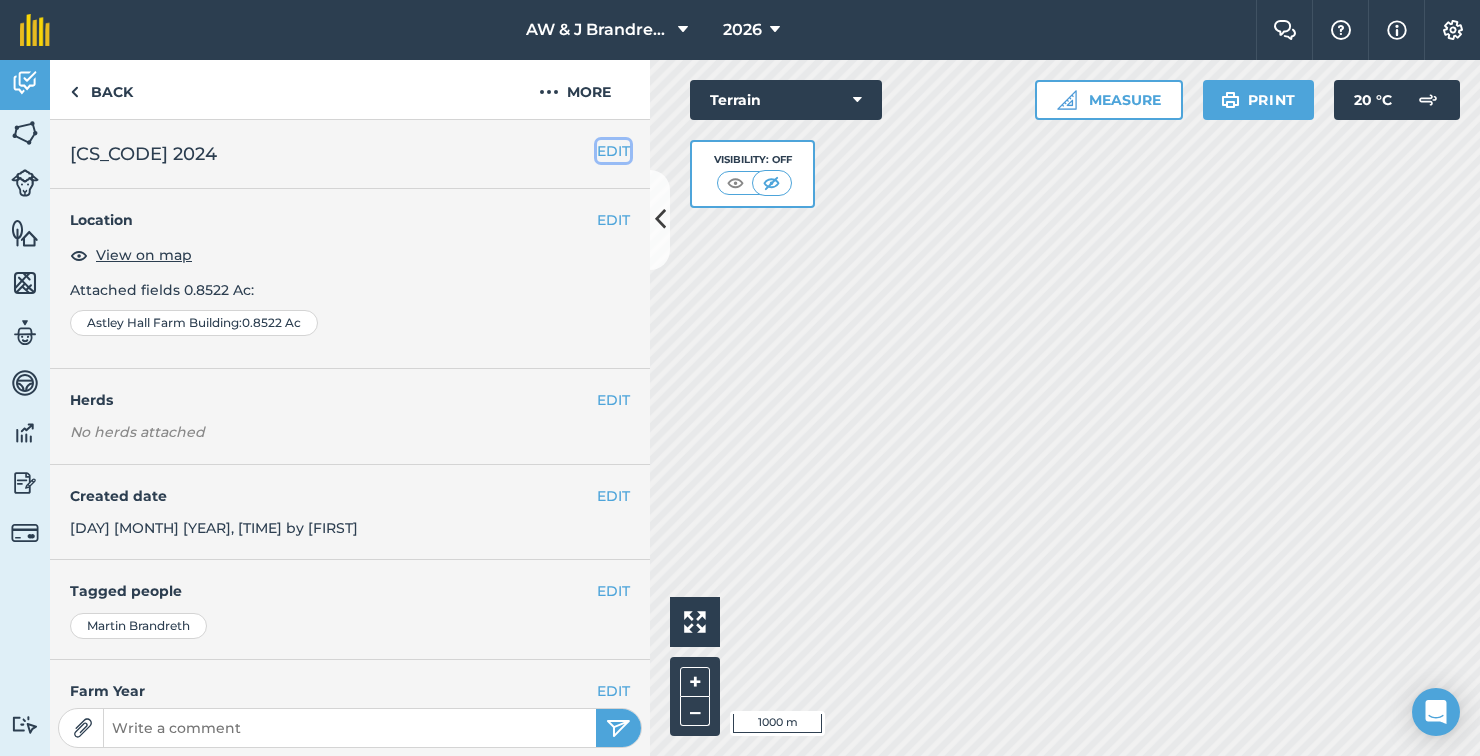 click on "EDIT" at bounding box center (613, 151) 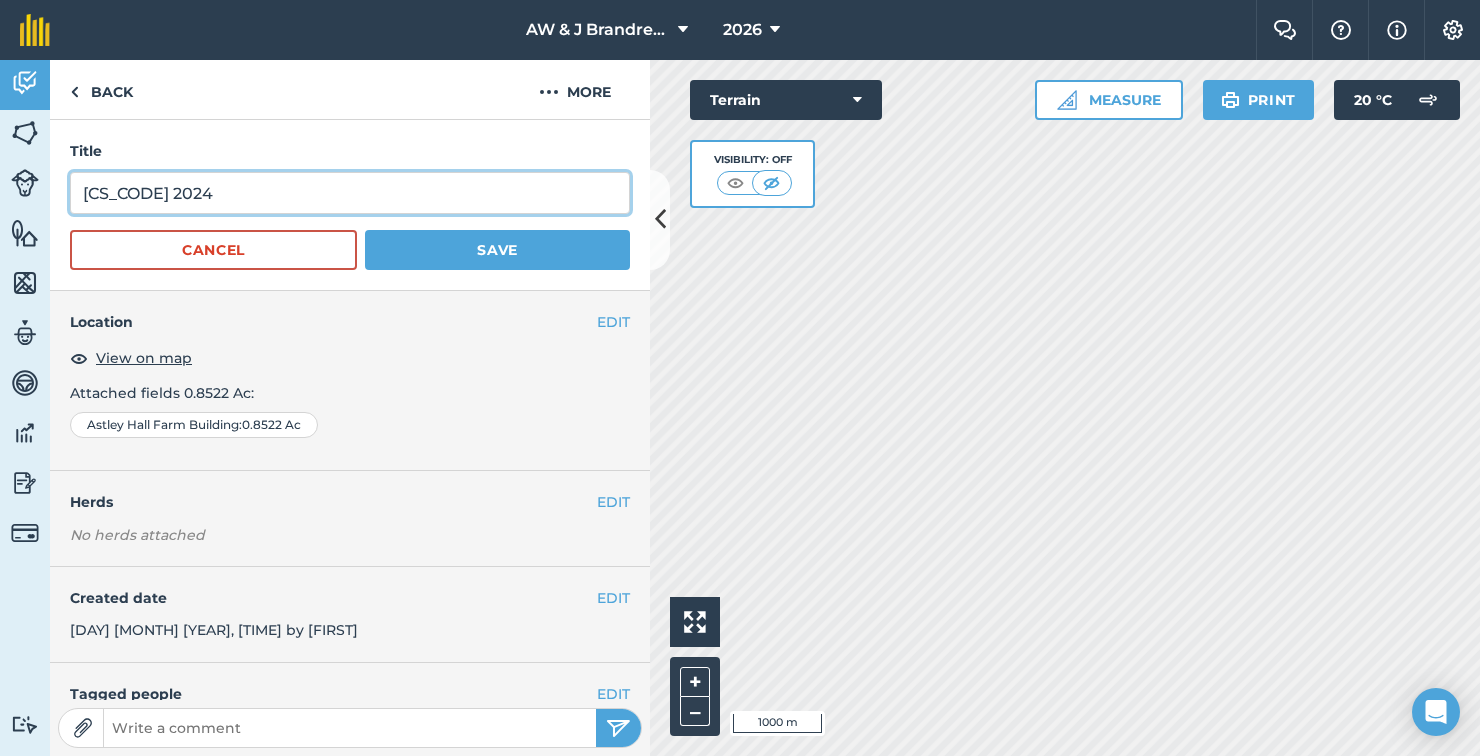 click on "[CS_CODE] 2024" at bounding box center (350, 193) 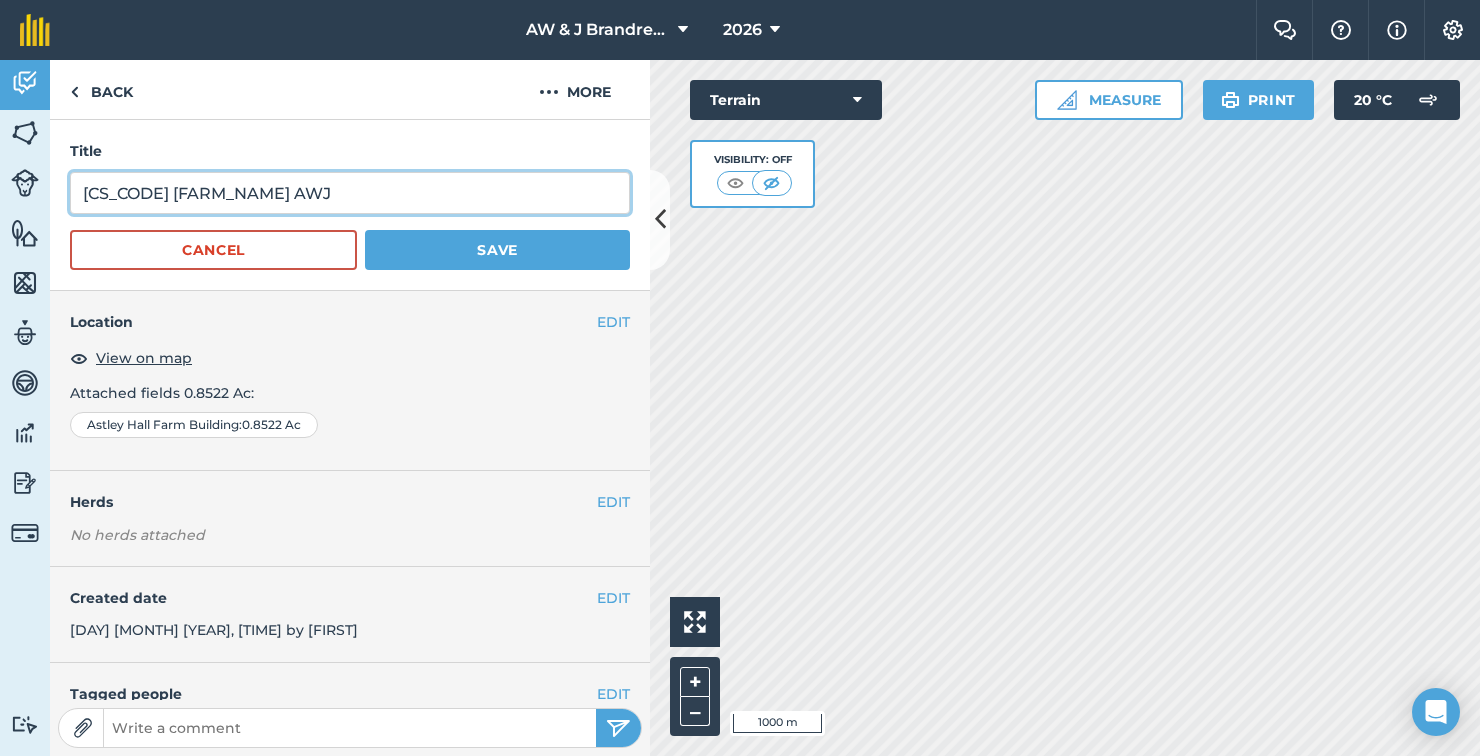type on "[CS_CODE] [FARM_NAME] AWJ" 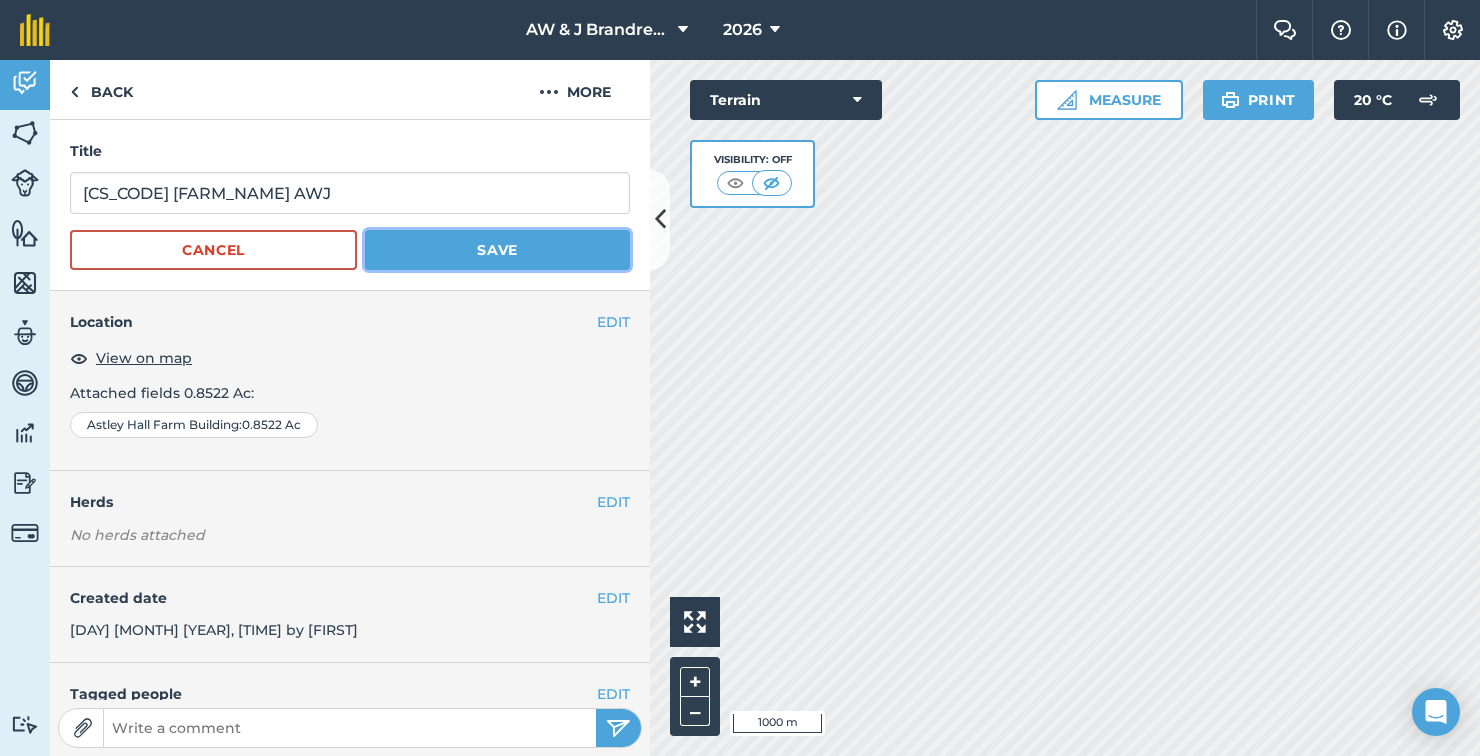 click on "Save" at bounding box center [497, 250] 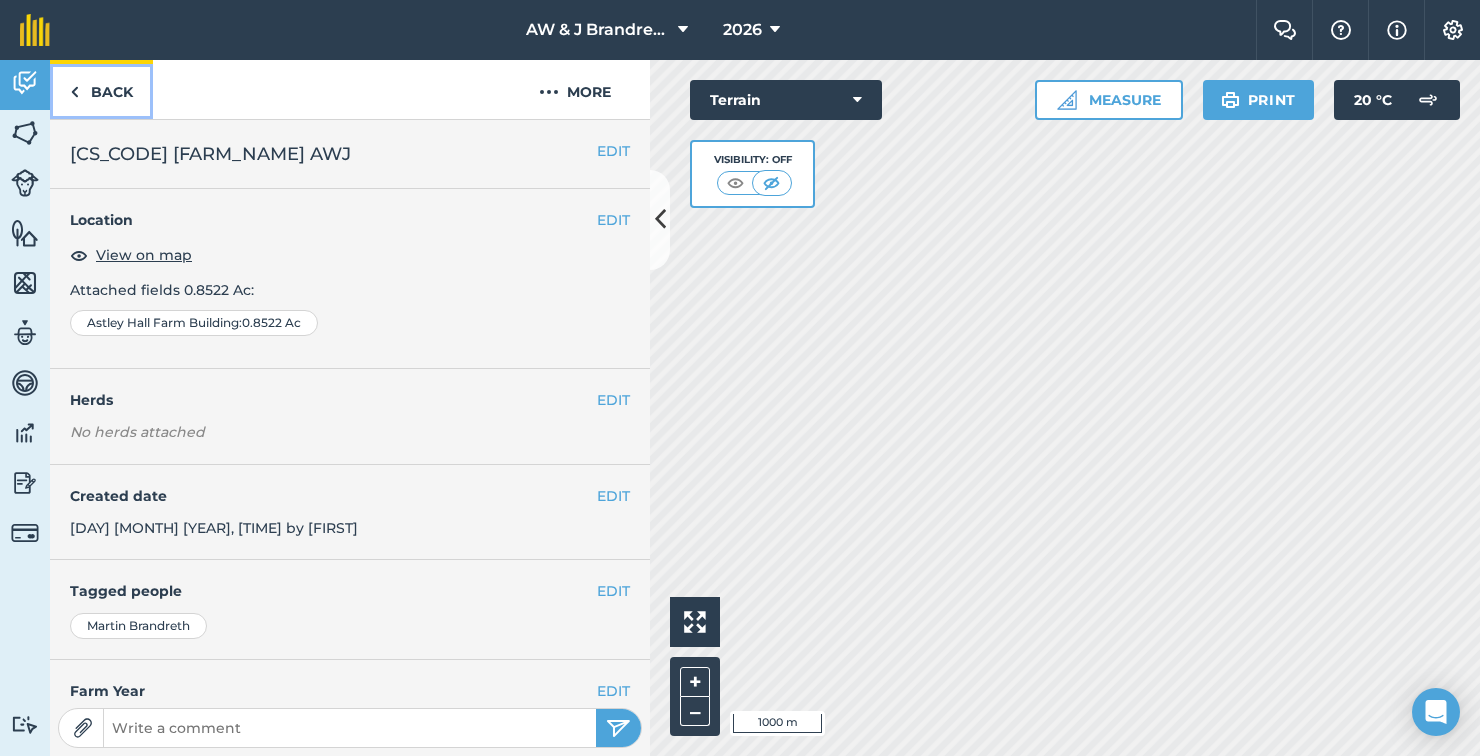 click on "Back" at bounding box center [101, 89] 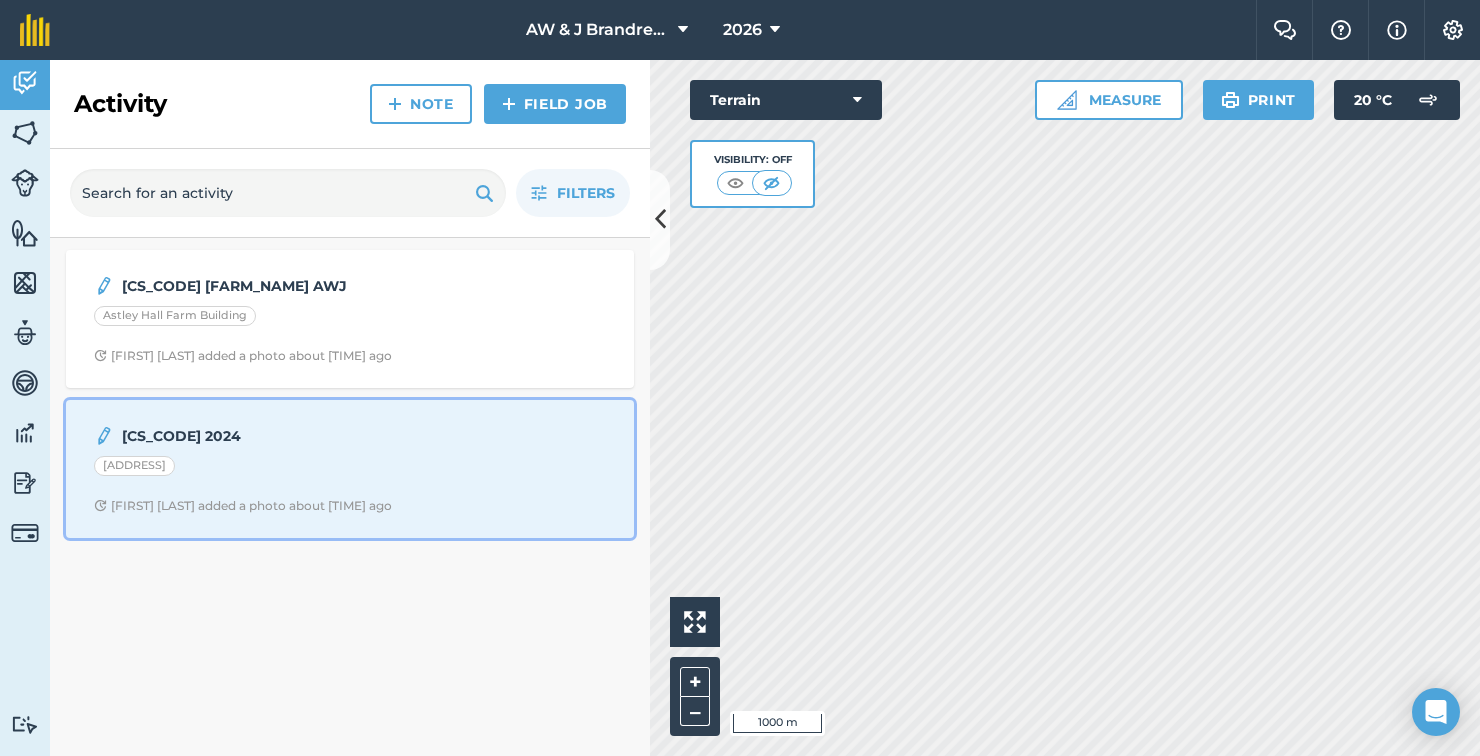 click on "[ADDRESS]" at bounding box center (350, 469) 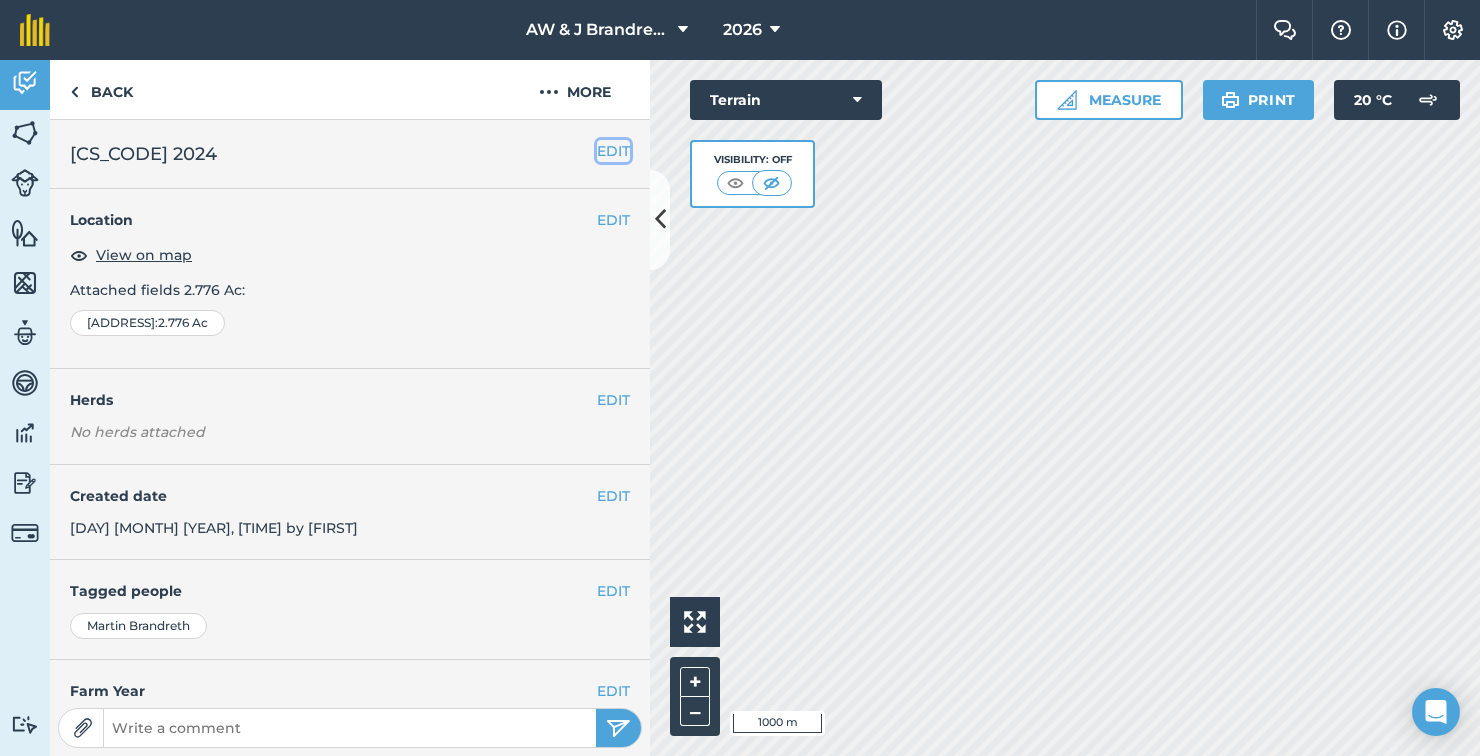 click on "EDIT" at bounding box center [613, 151] 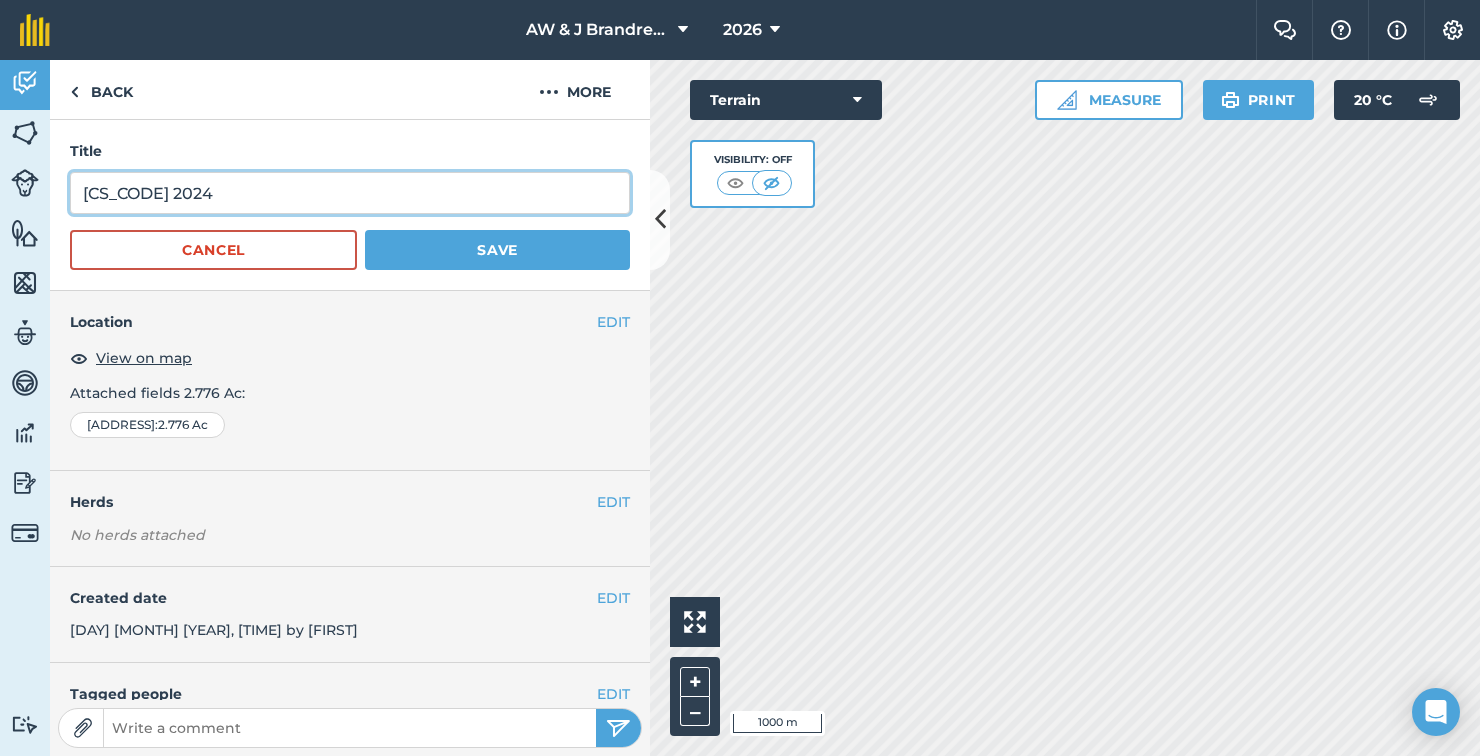 click on "[CS_CODE] 2024" at bounding box center (350, 193) 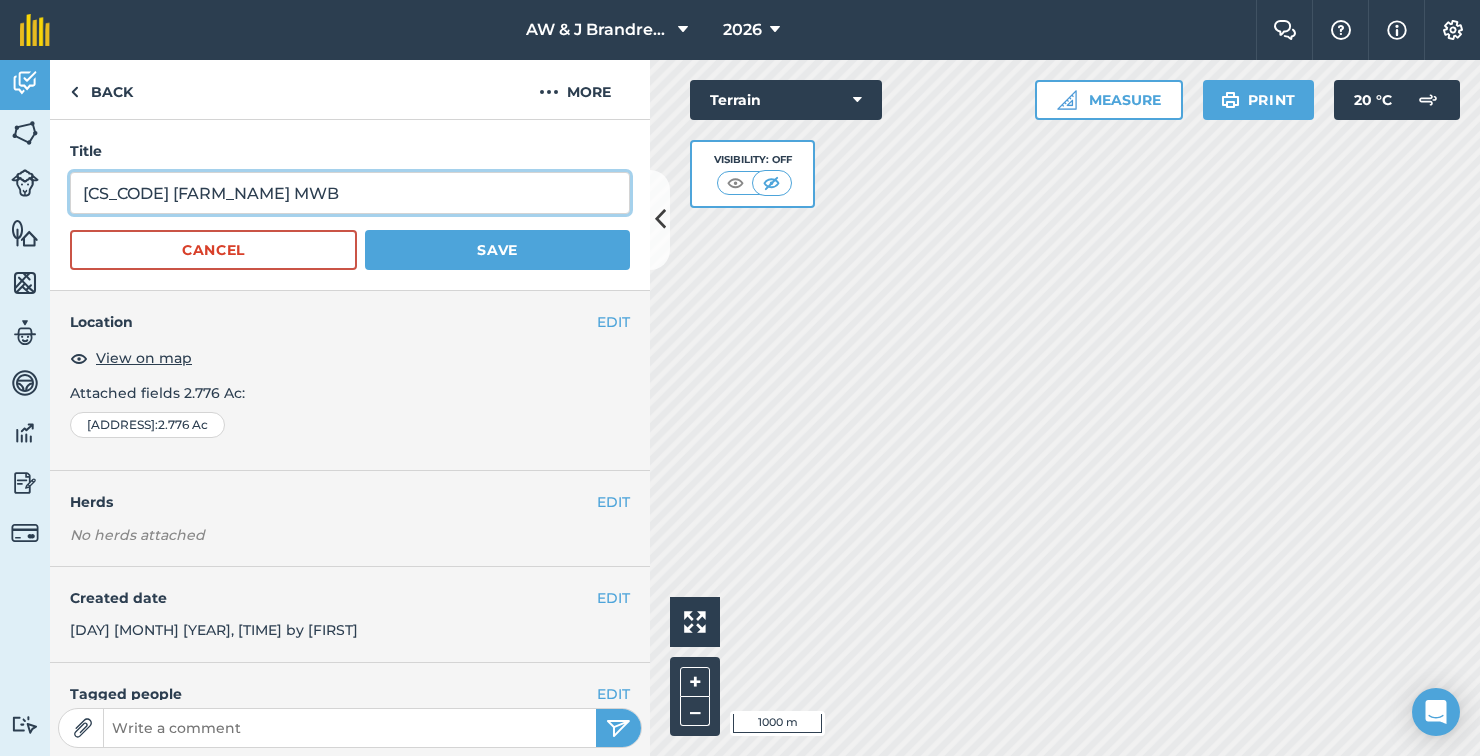 type on "[CS_CODE] [FARM_NAME] MWB" 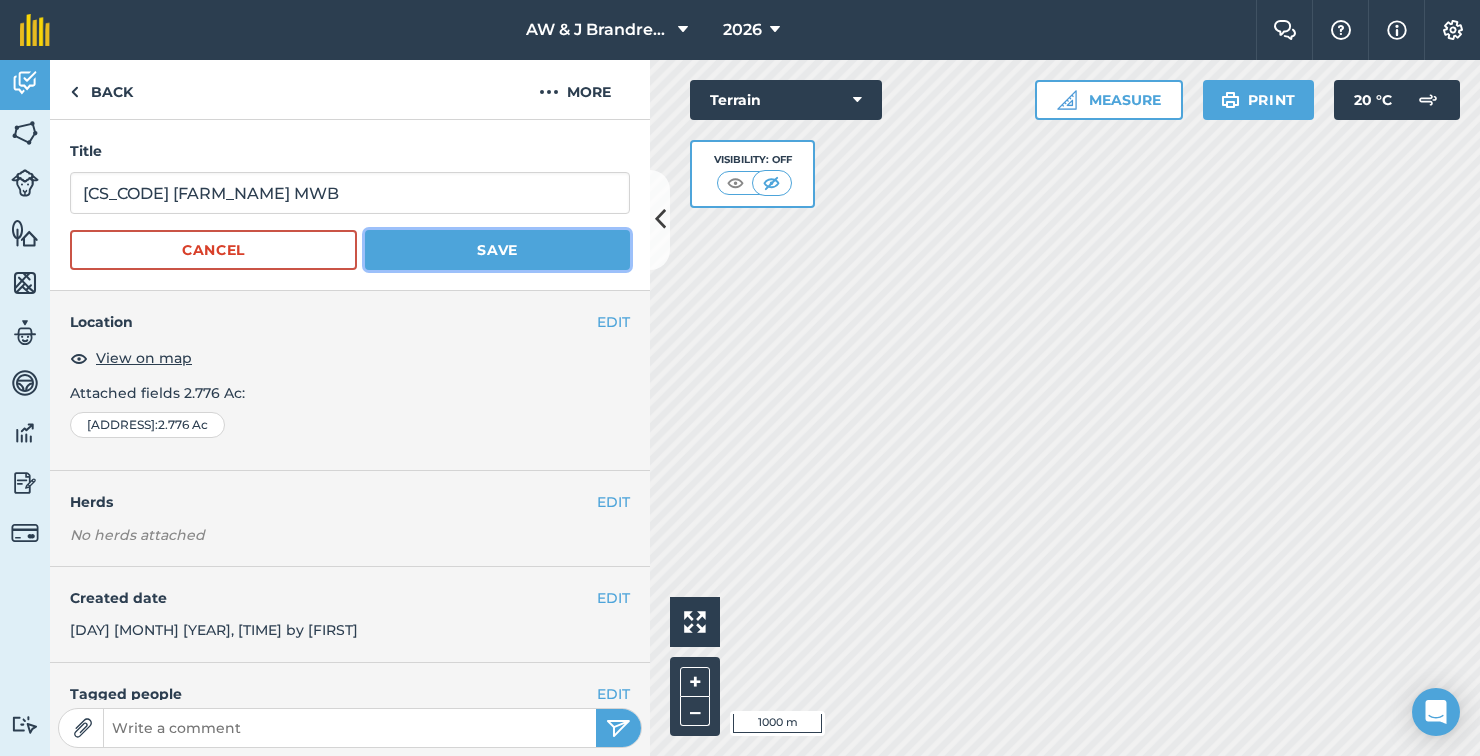 click on "Save" at bounding box center [497, 250] 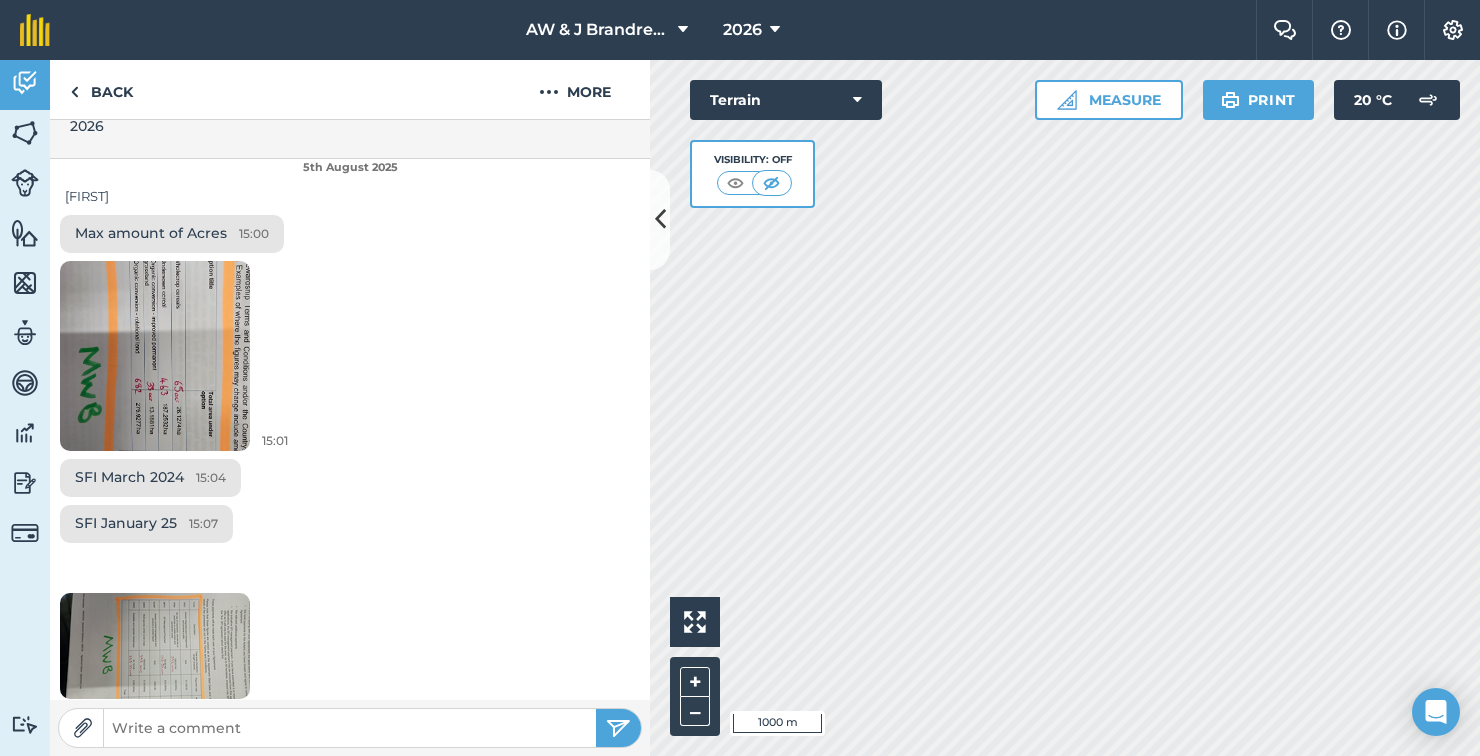 scroll, scrollTop: 593, scrollLeft: 0, axis: vertical 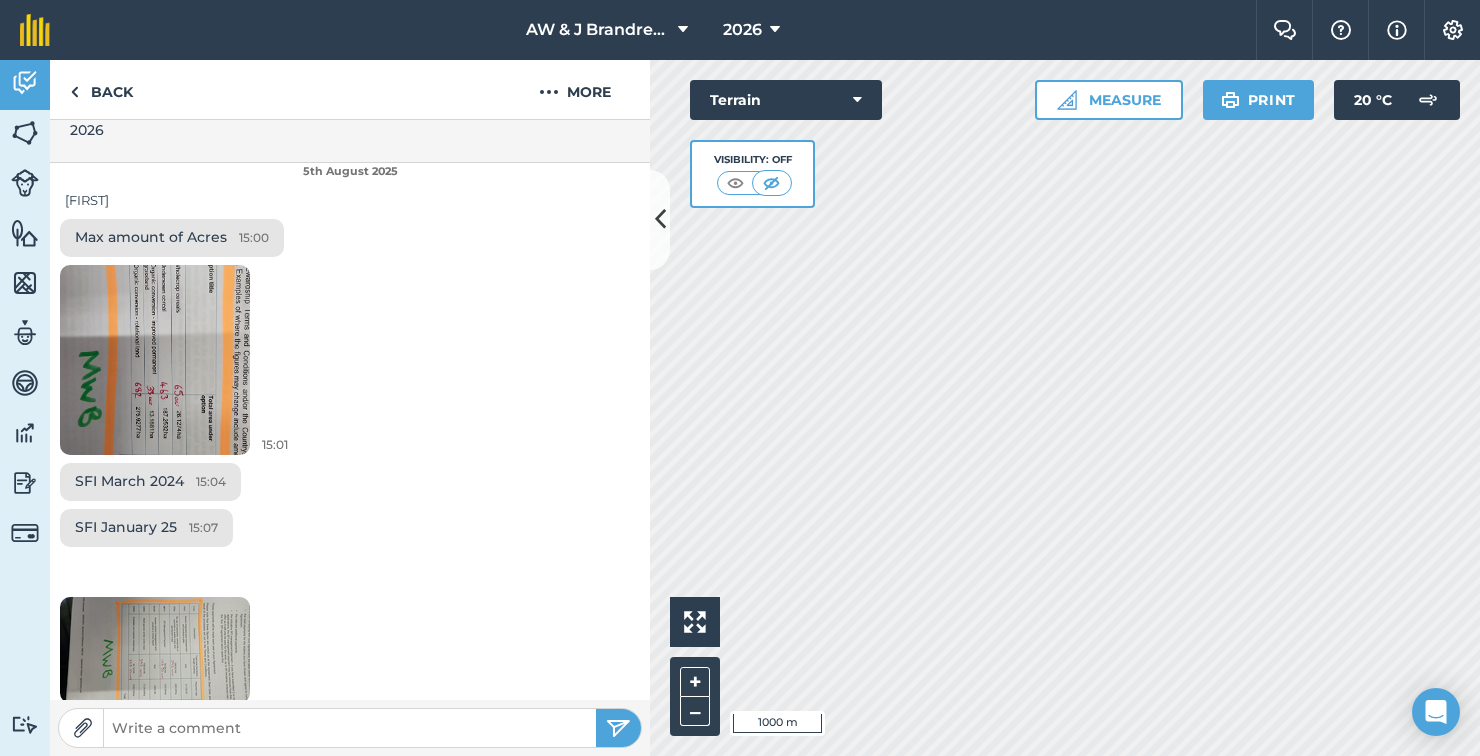 click at bounding box center (155, 359) 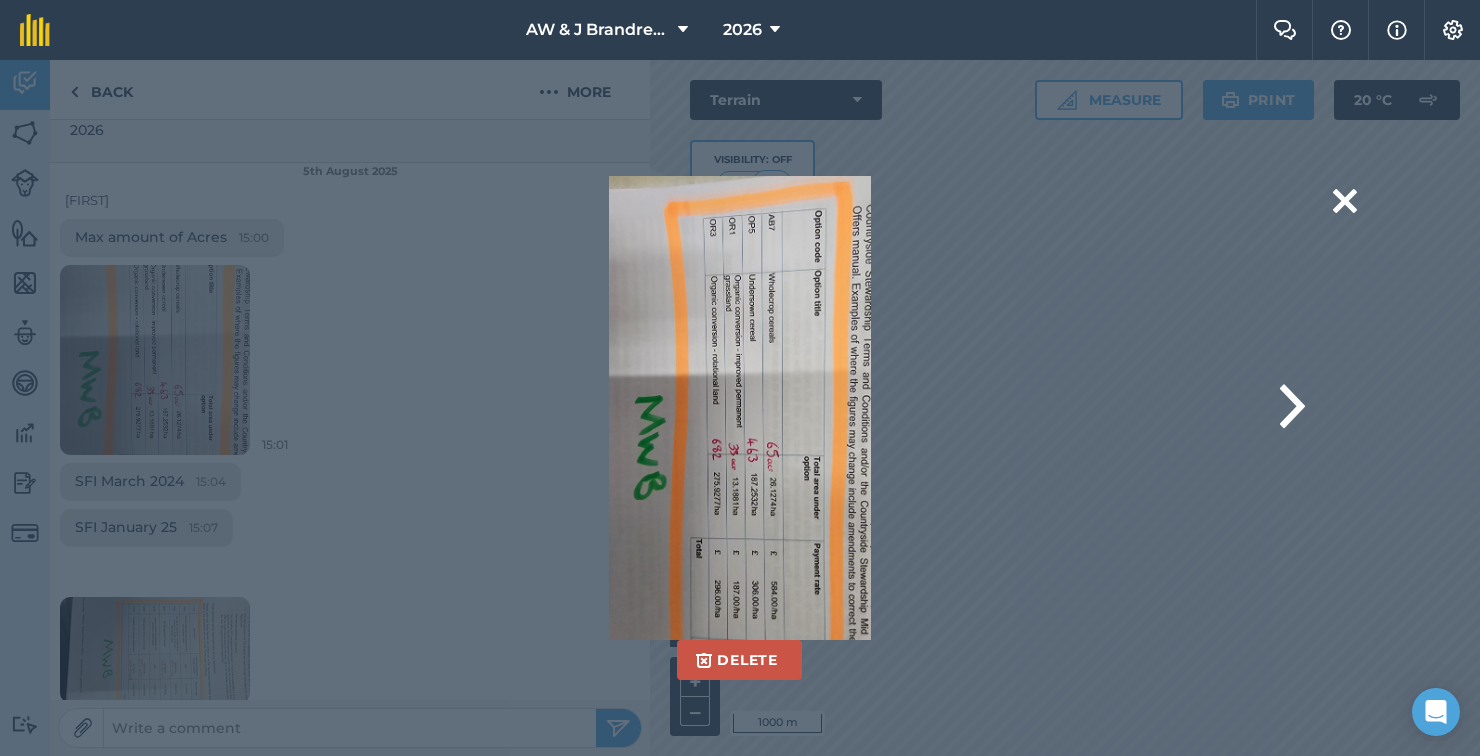 click on "Delete Are you sure you would like to delete this image? Delete" at bounding box center (739, 408) 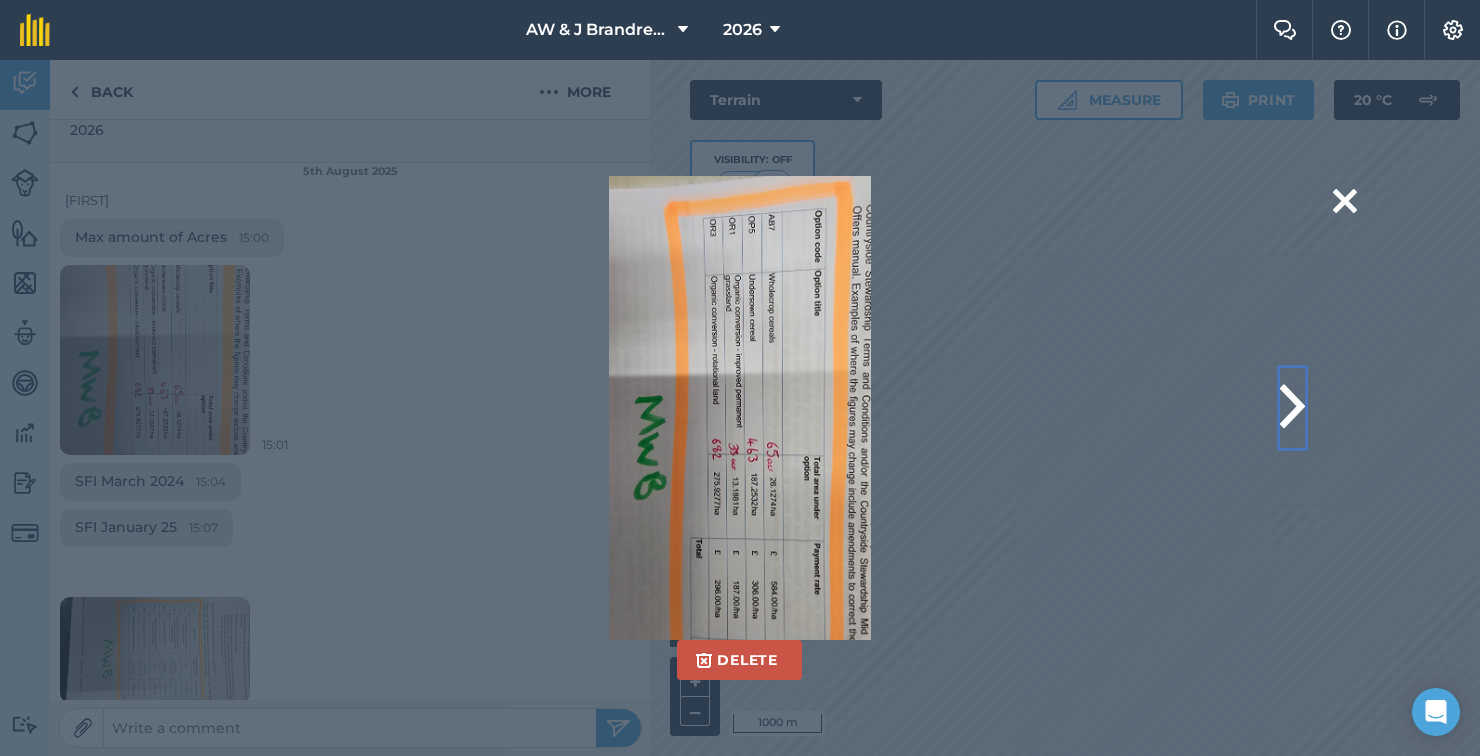 click at bounding box center [1292, 408] 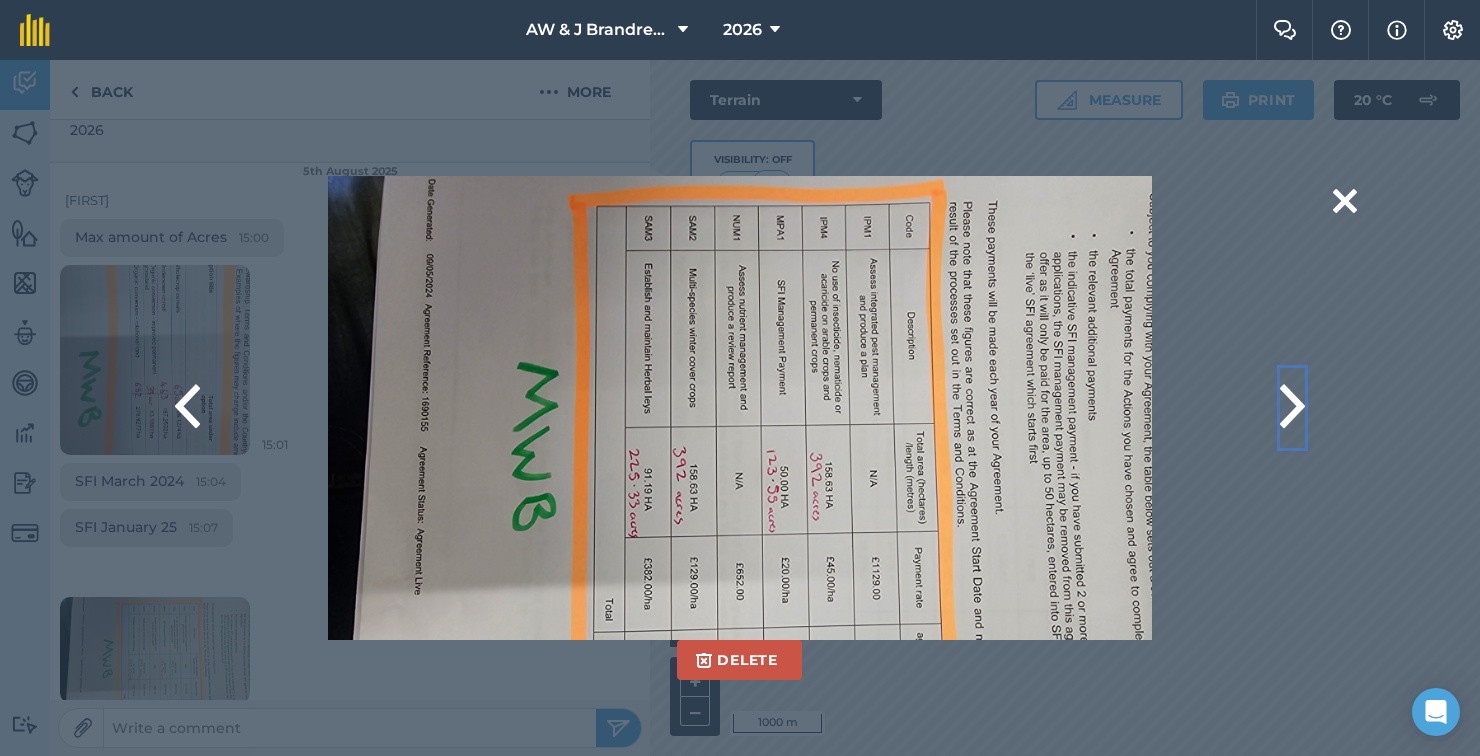 click at bounding box center (1292, 408) 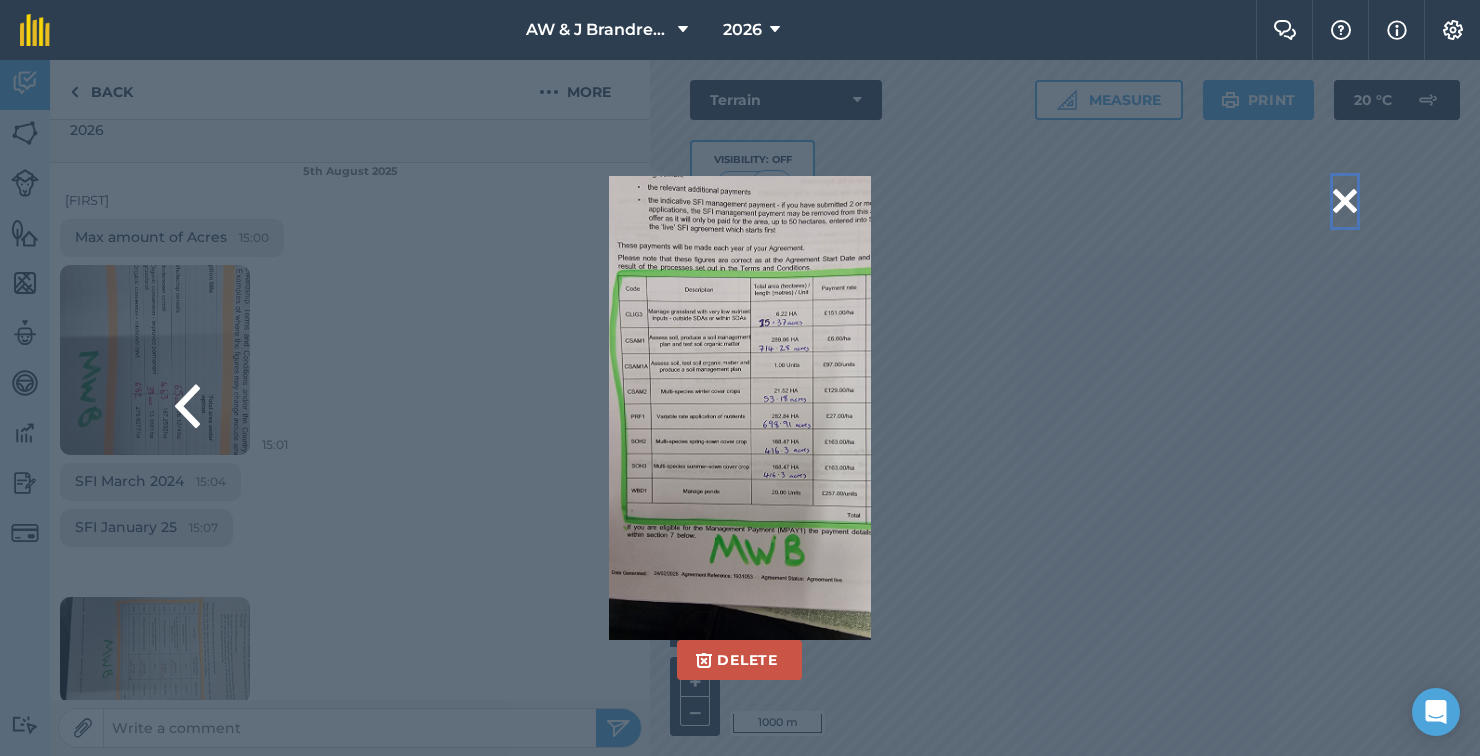 click at bounding box center [1345, 201] 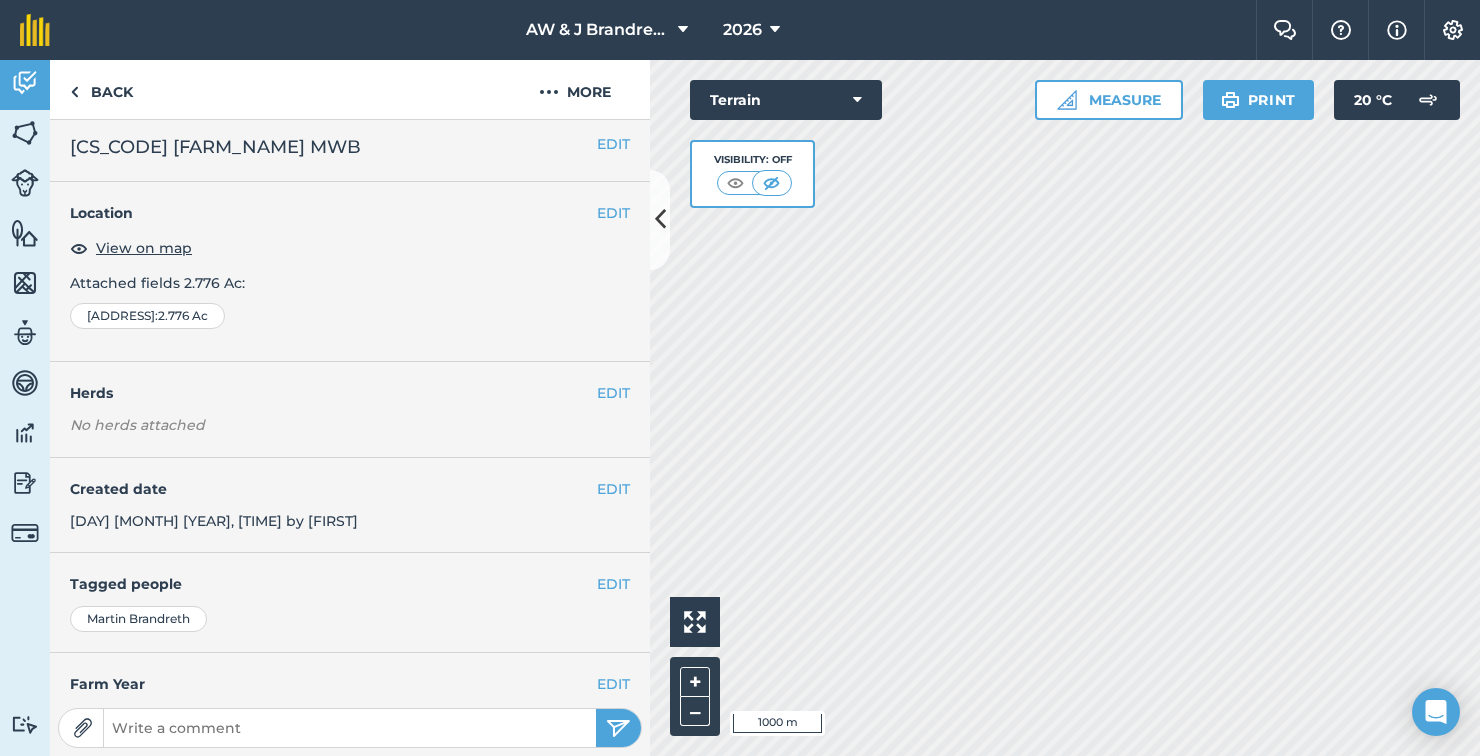 scroll, scrollTop: 0, scrollLeft: 0, axis: both 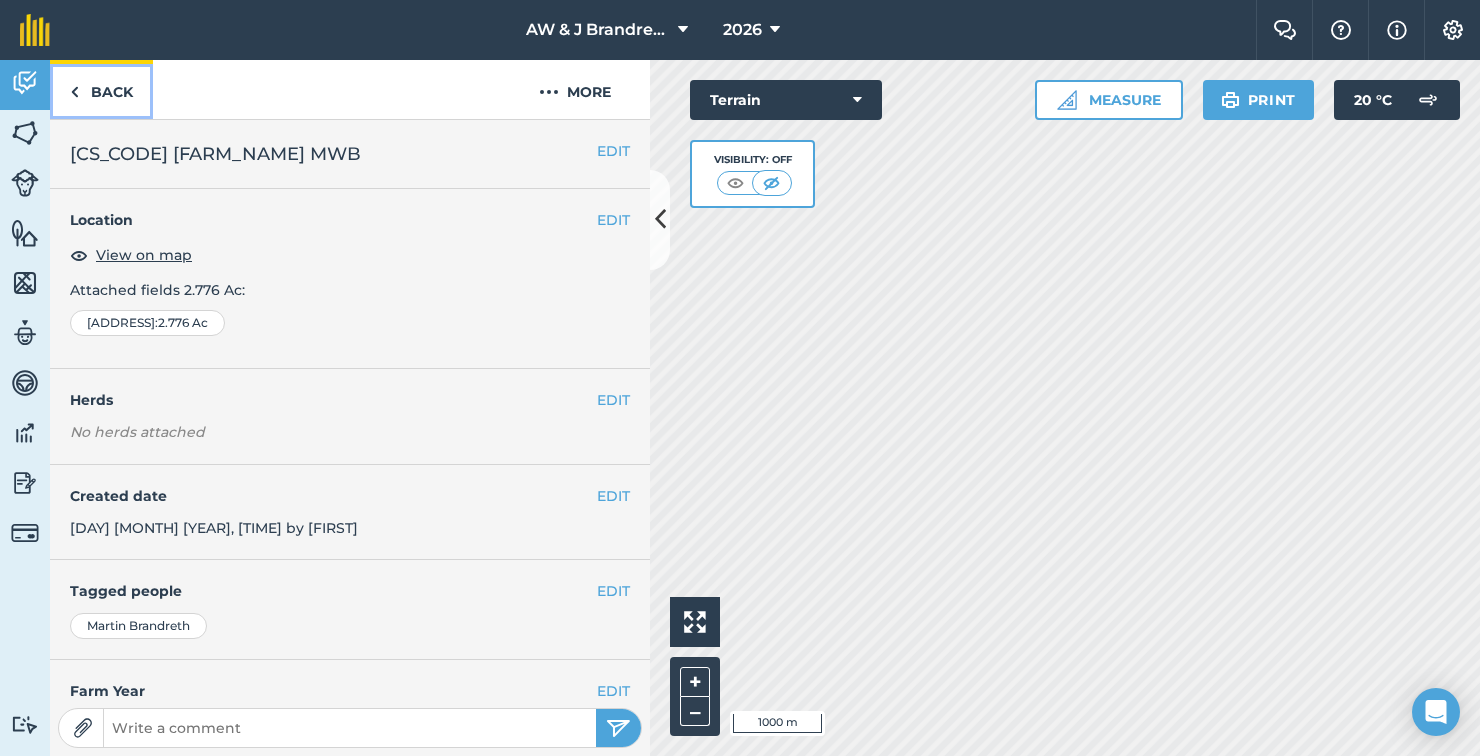 click on "Back" at bounding box center [101, 89] 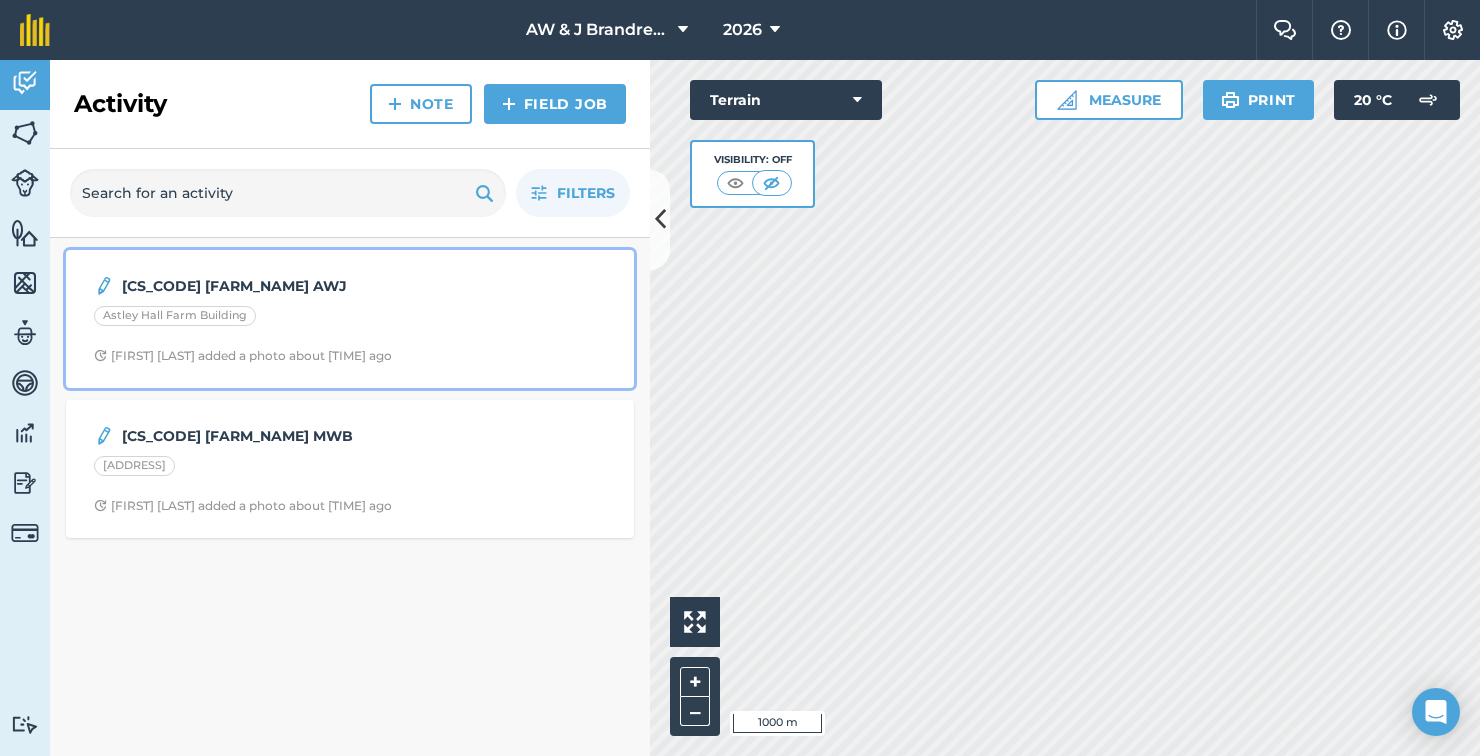 click on "Astley Hall Farm Building" at bounding box center (350, 319) 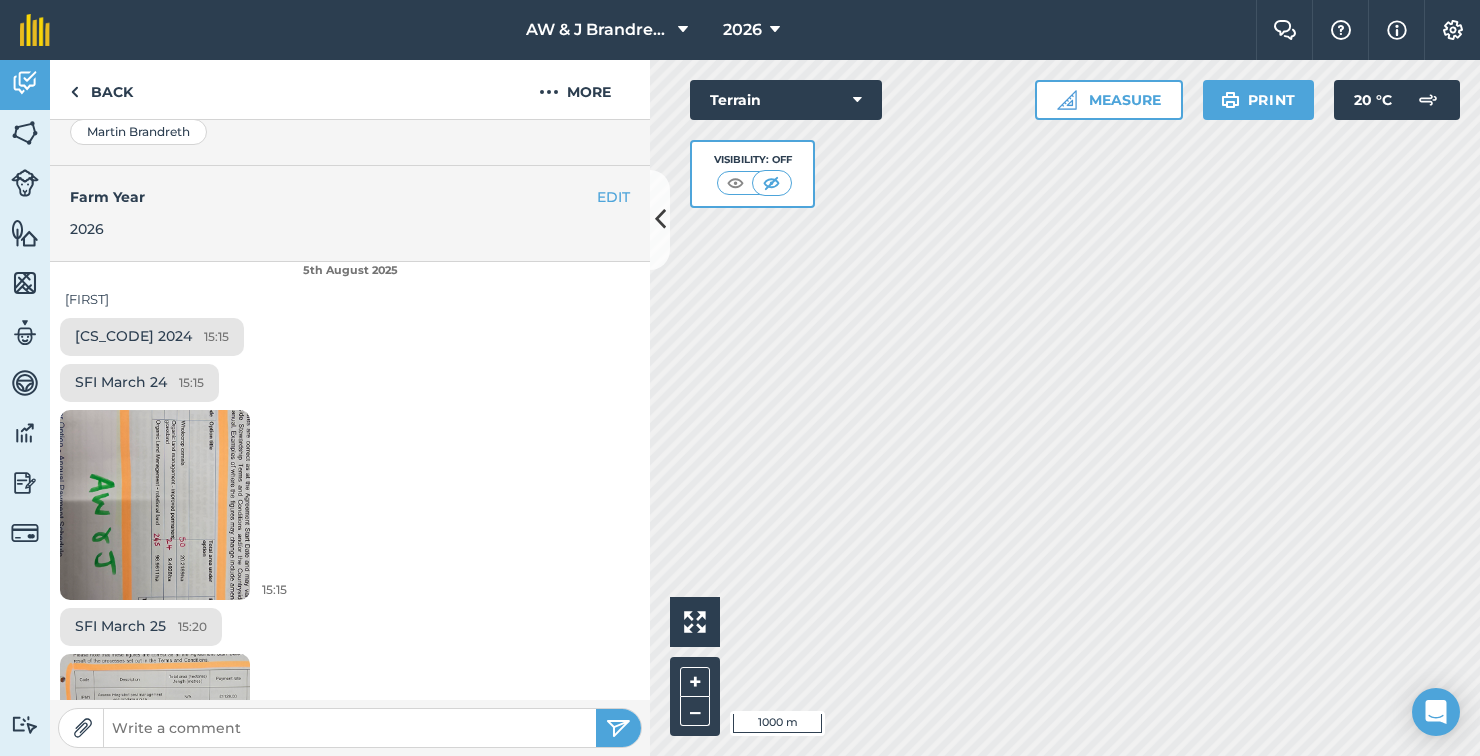 scroll, scrollTop: 550, scrollLeft: 0, axis: vertical 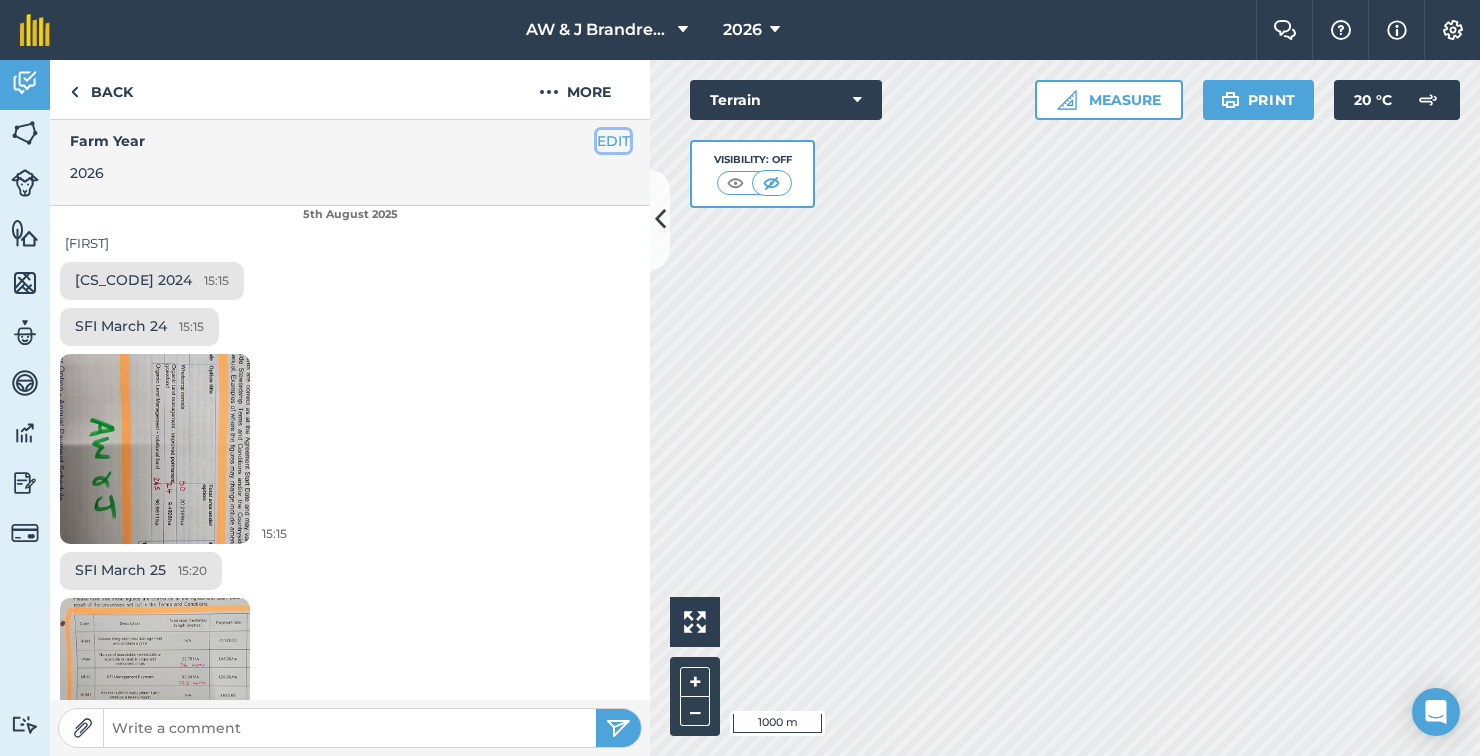 click on "EDIT" at bounding box center [613, 141] 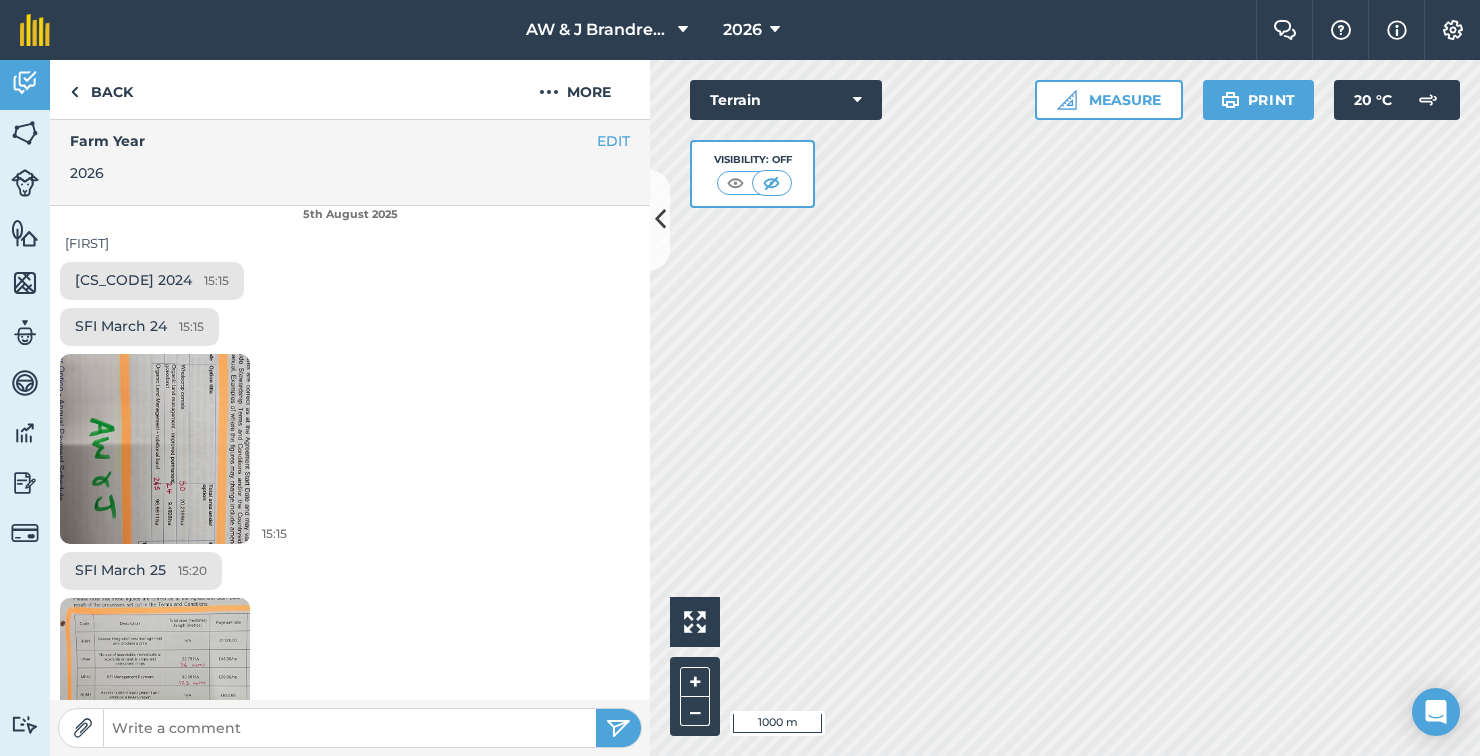 select on "2026" 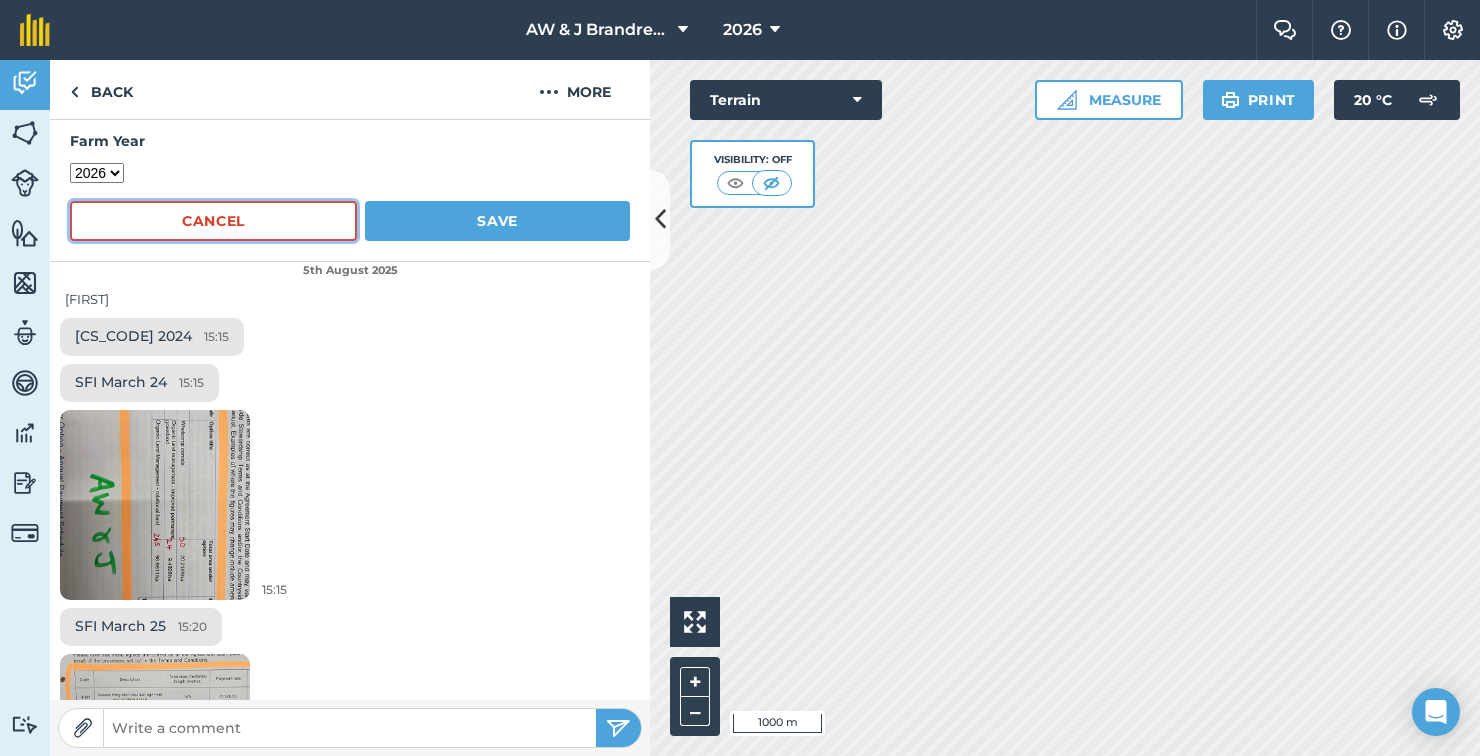 click on "Cancel" at bounding box center (213, 221) 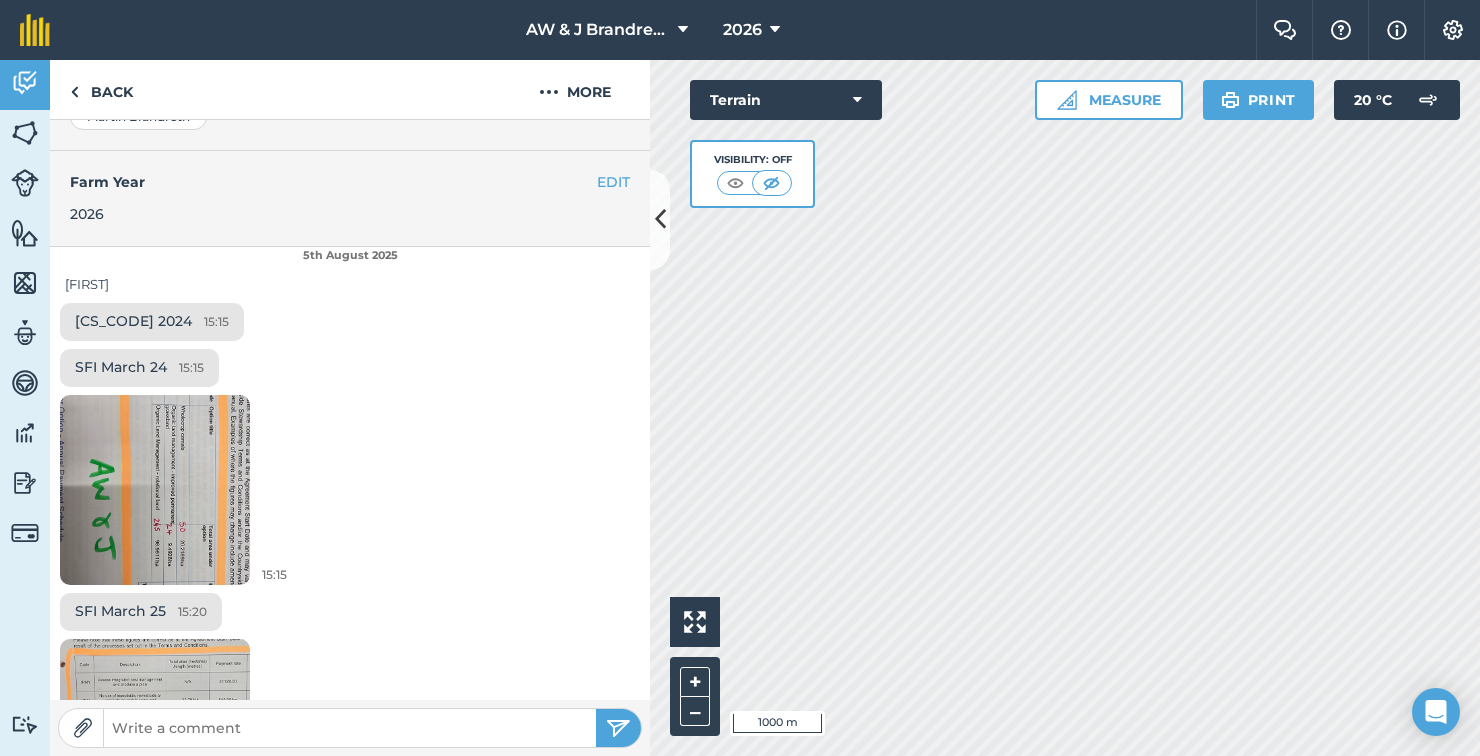scroll, scrollTop: 550, scrollLeft: 0, axis: vertical 